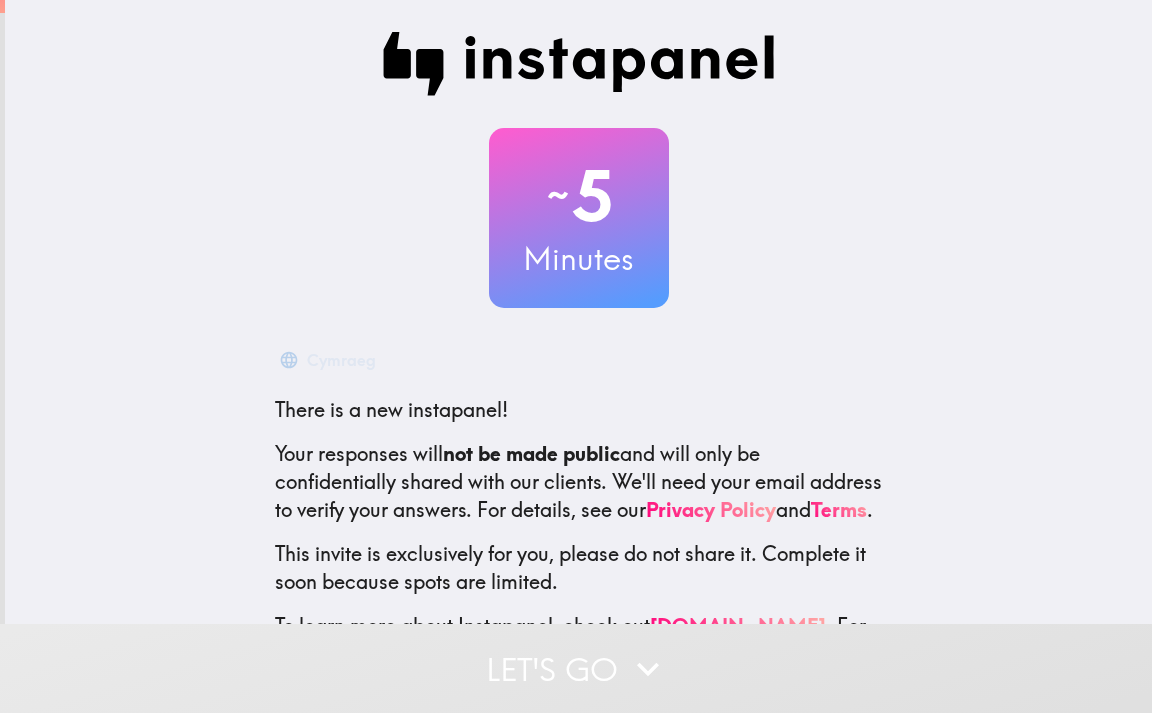 scroll, scrollTop: 0, scrollLeft: 0, axis: both 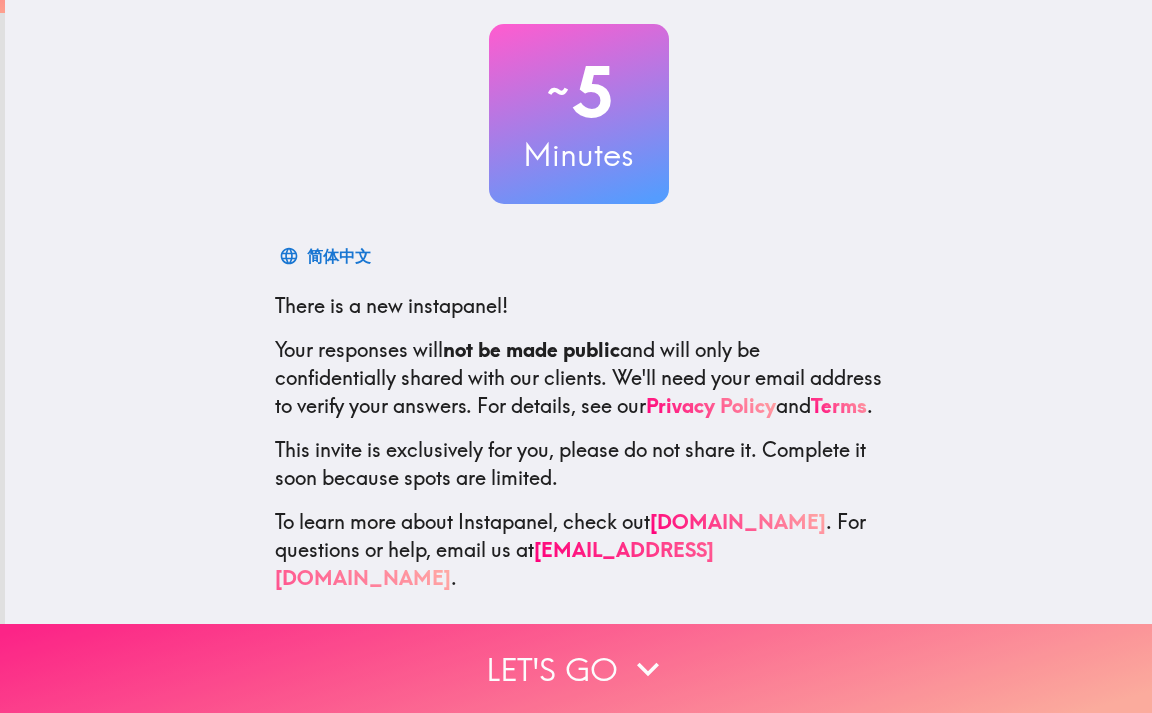 click 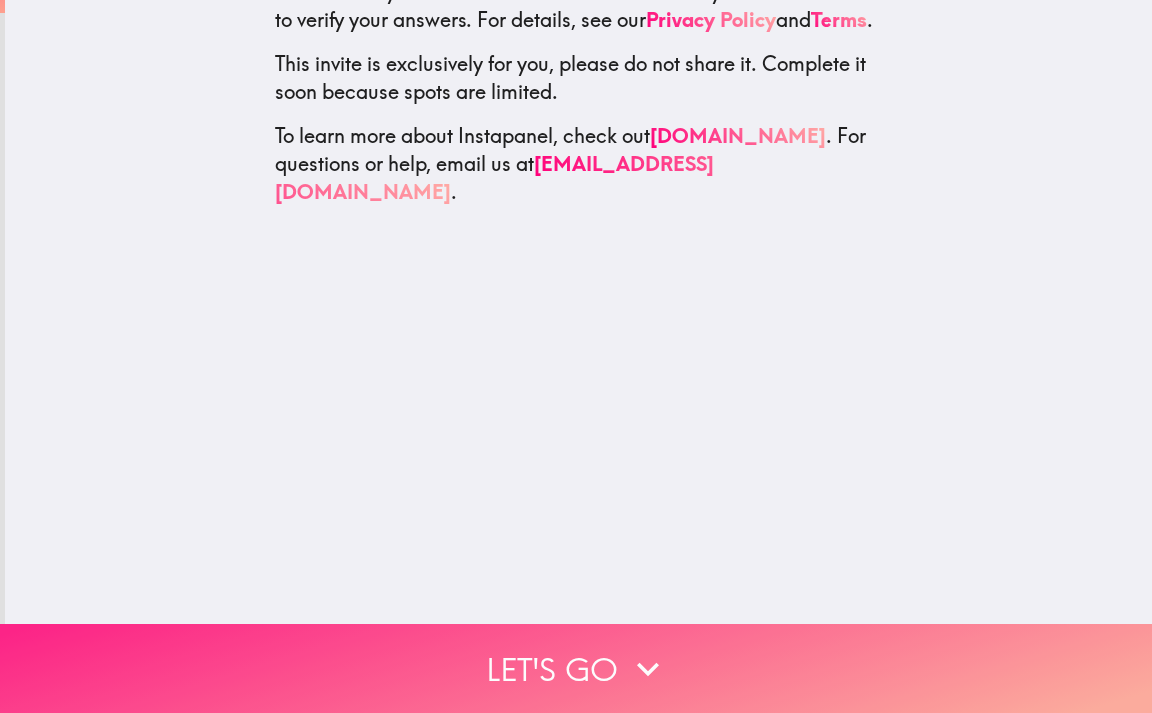 scroll, scrollTop: 0, scrollLeft: 0, axis: both 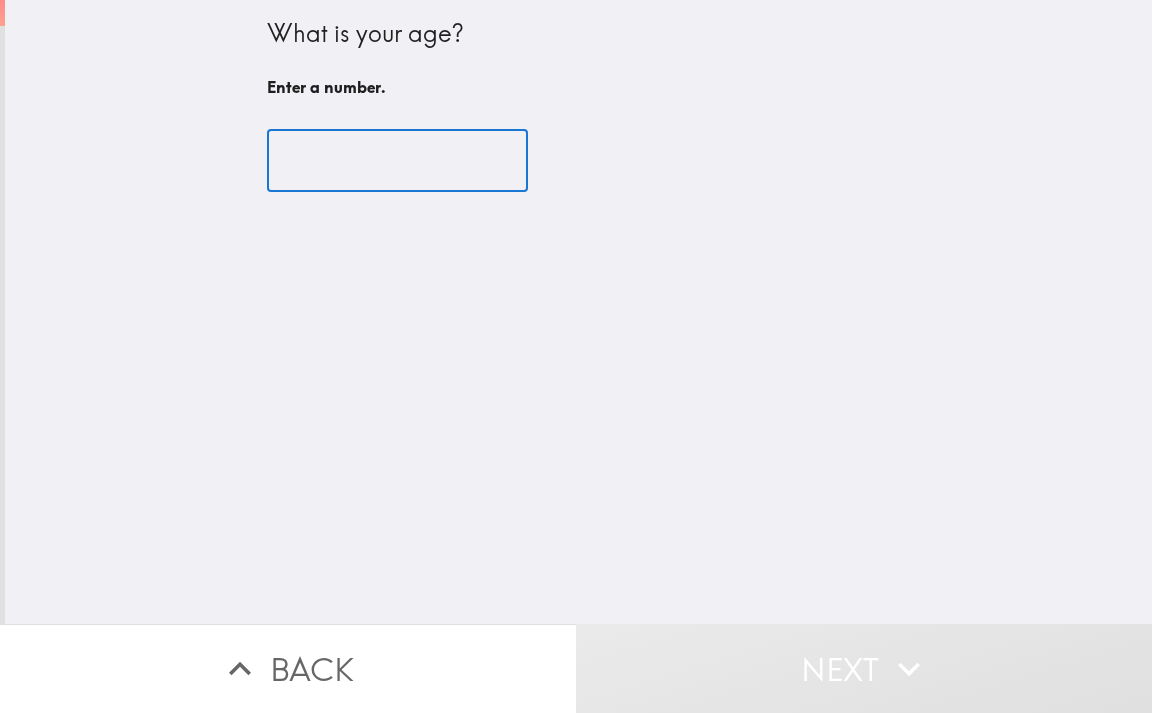 click at bounding box center [397, 161] 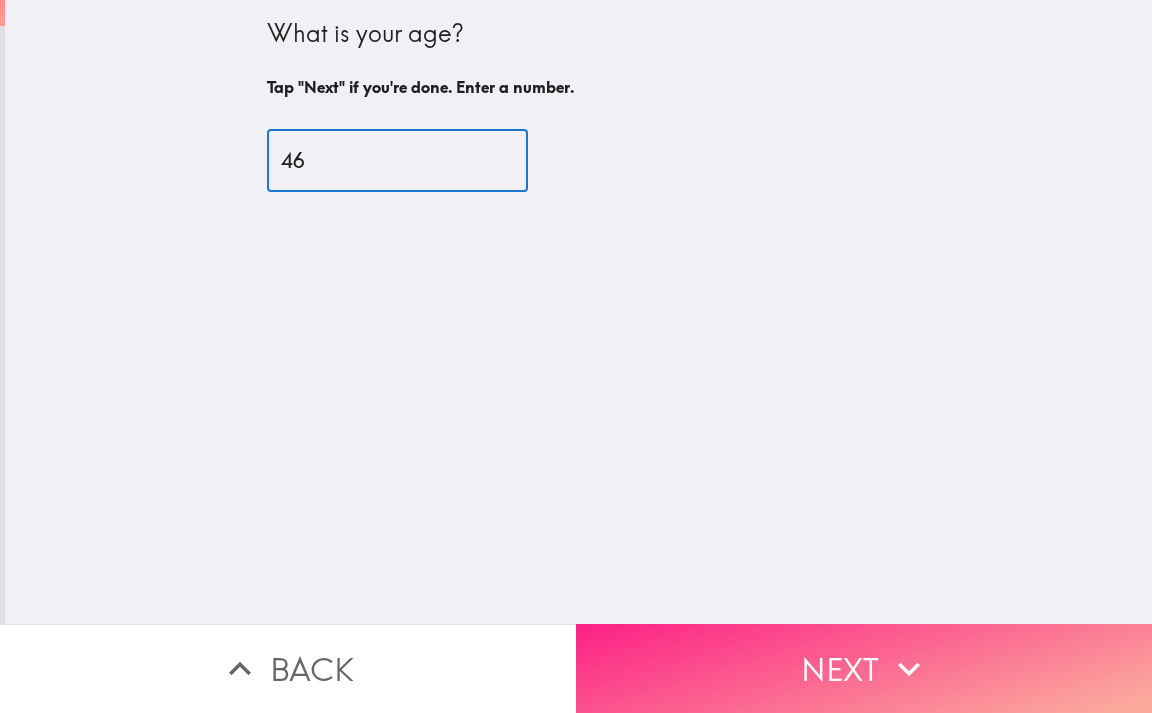 type on "46" 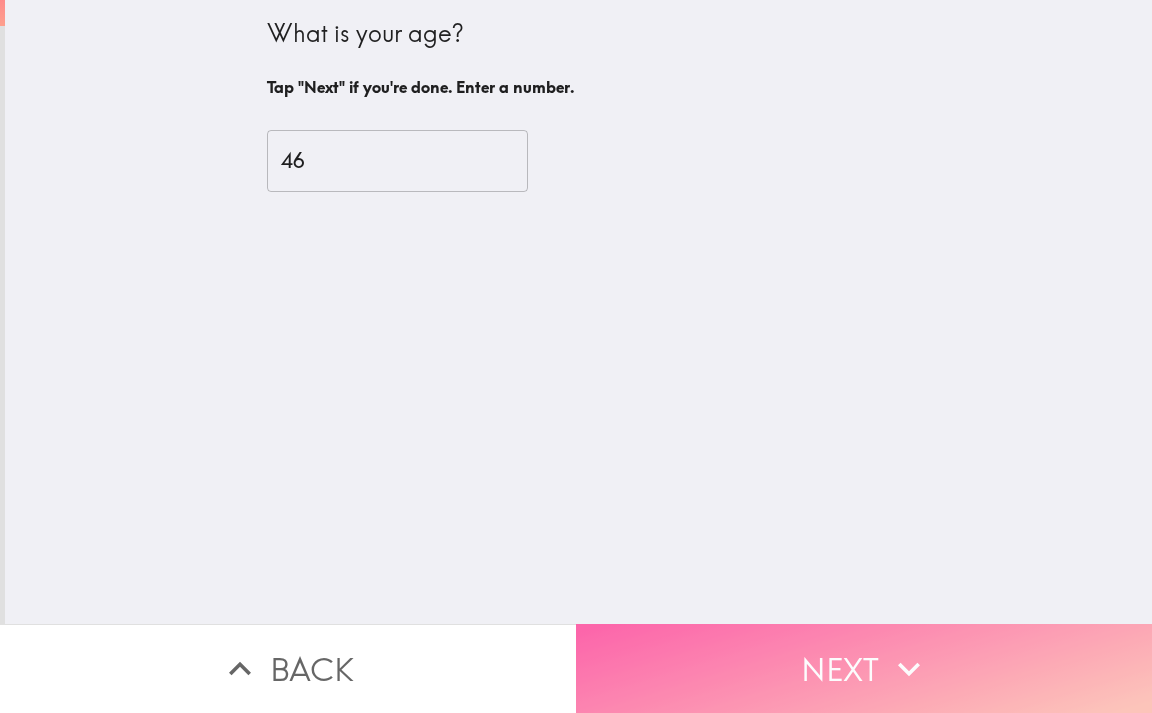 click on "Next" at bounding box center (864, 668) 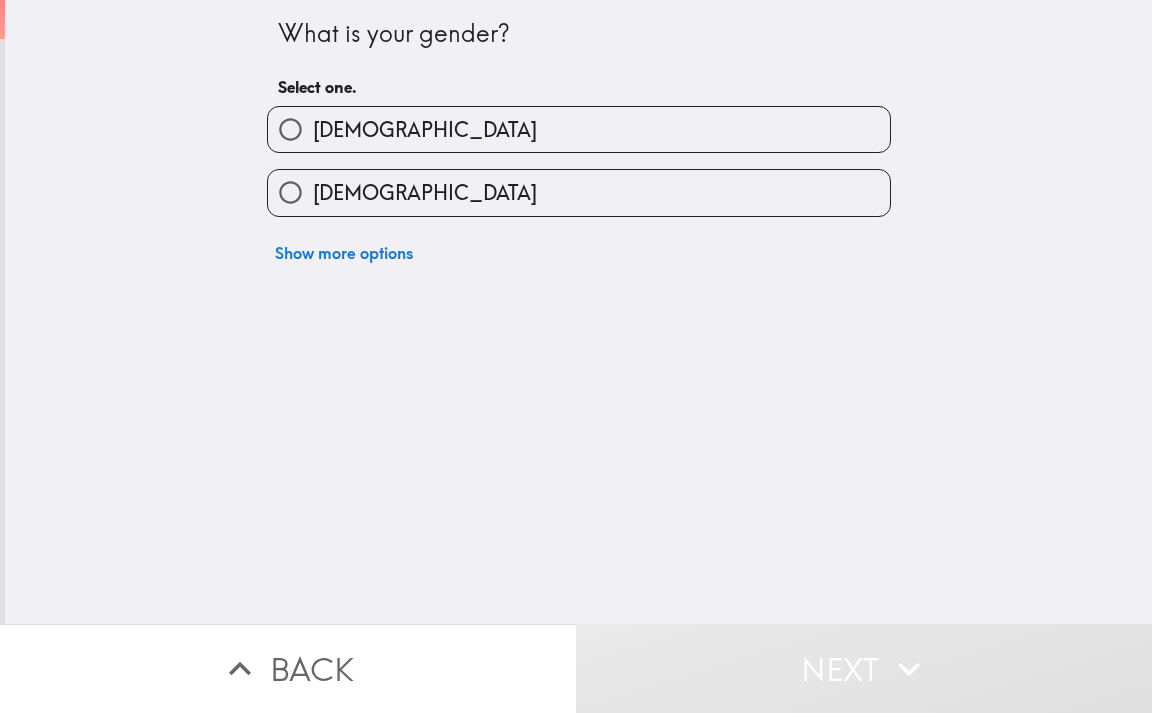 click on "[DEMOGRAPHIC_DATA]" at bounding box center [425, 130] 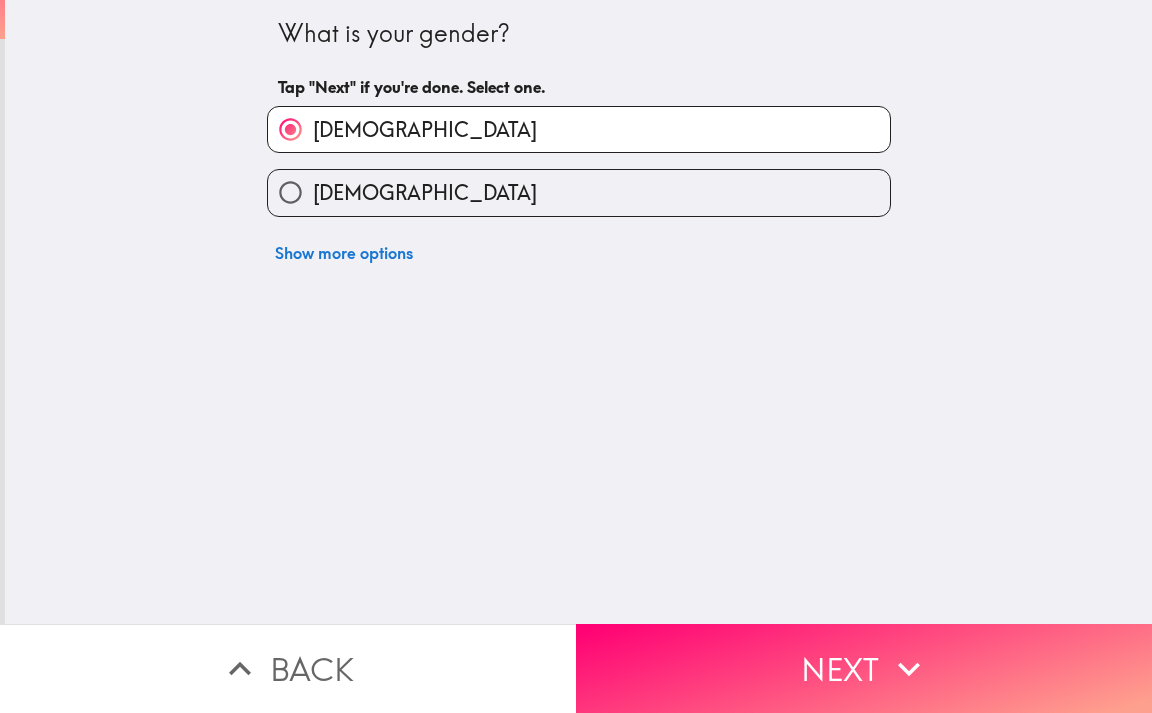 click 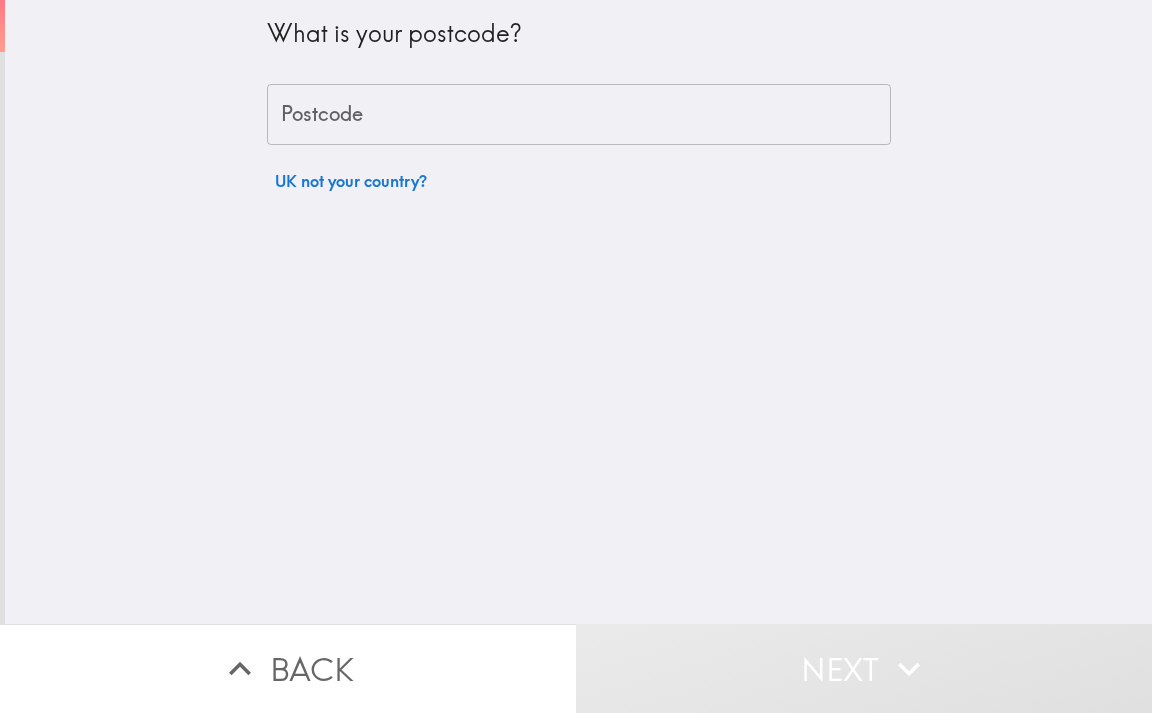 click on "Postcode" at bounding box center [579, 115] 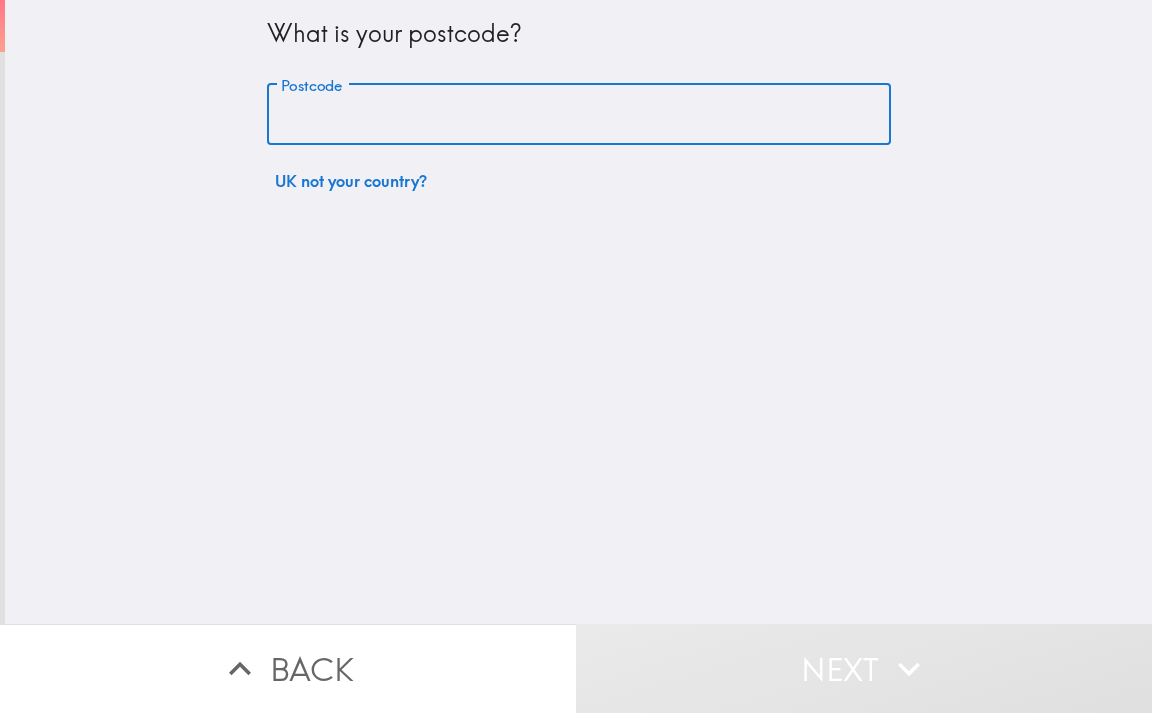 type on "PL14 3EX" 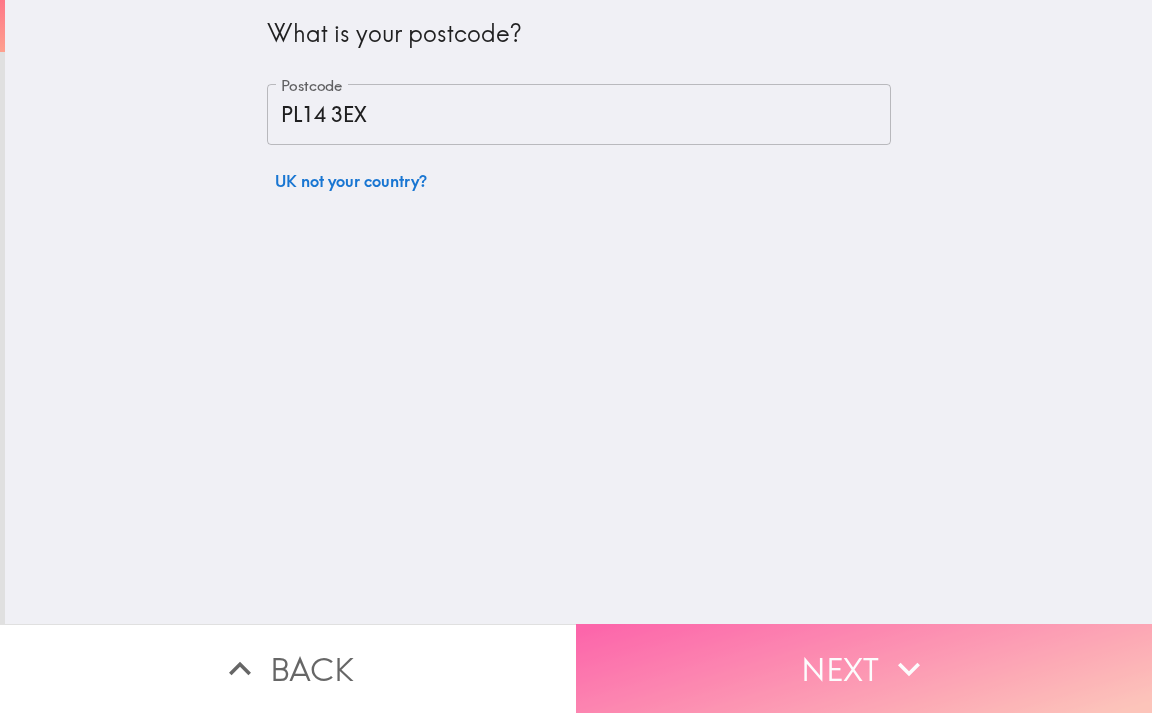 click on "Next" at bounding box center [864, 668] 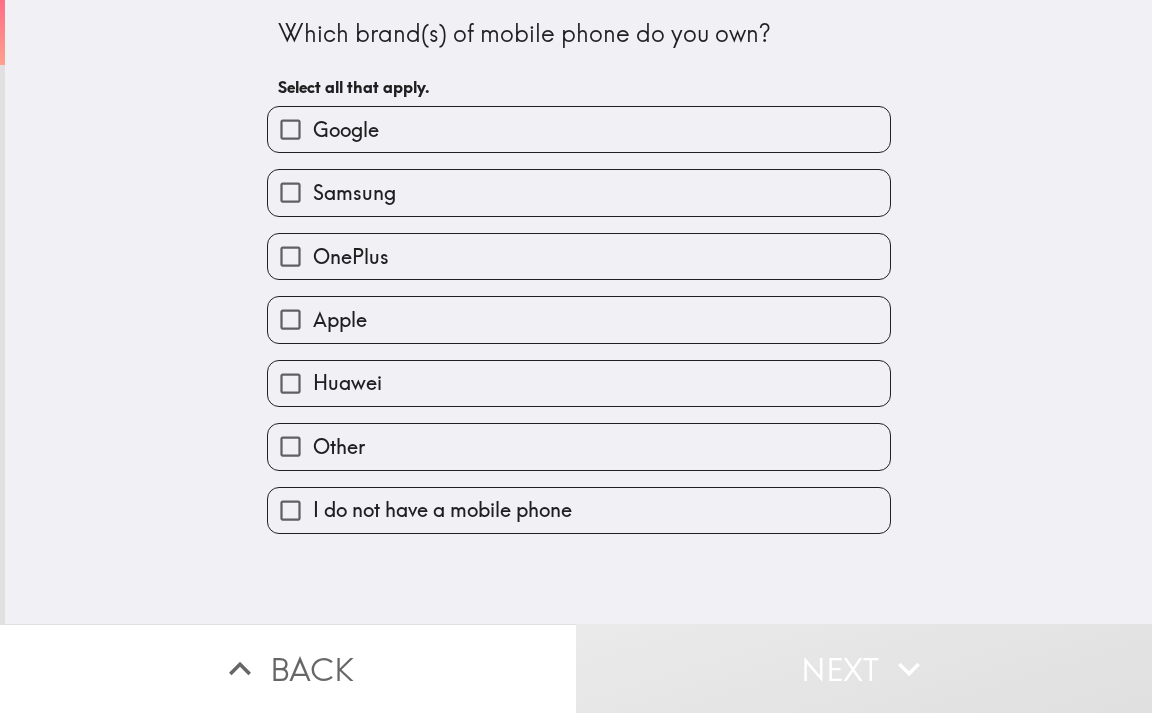 click on "Samsung" at bounding box center (354, 193) 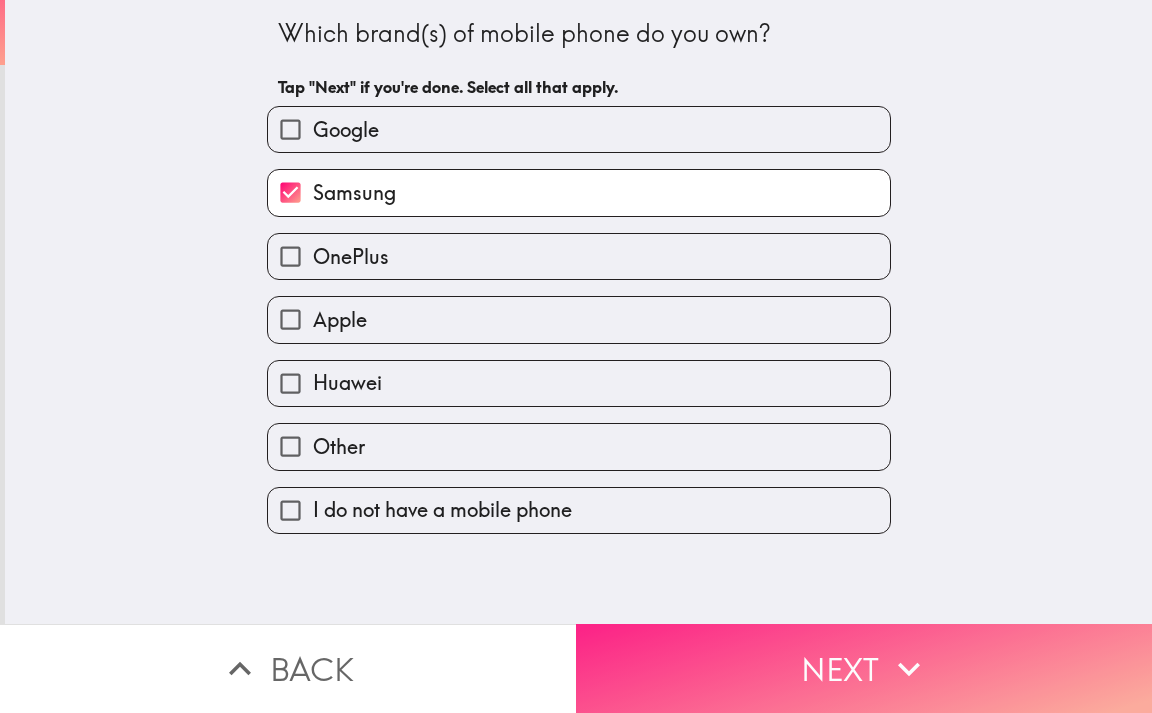 click on "Next" at bounding box center (864, 668) 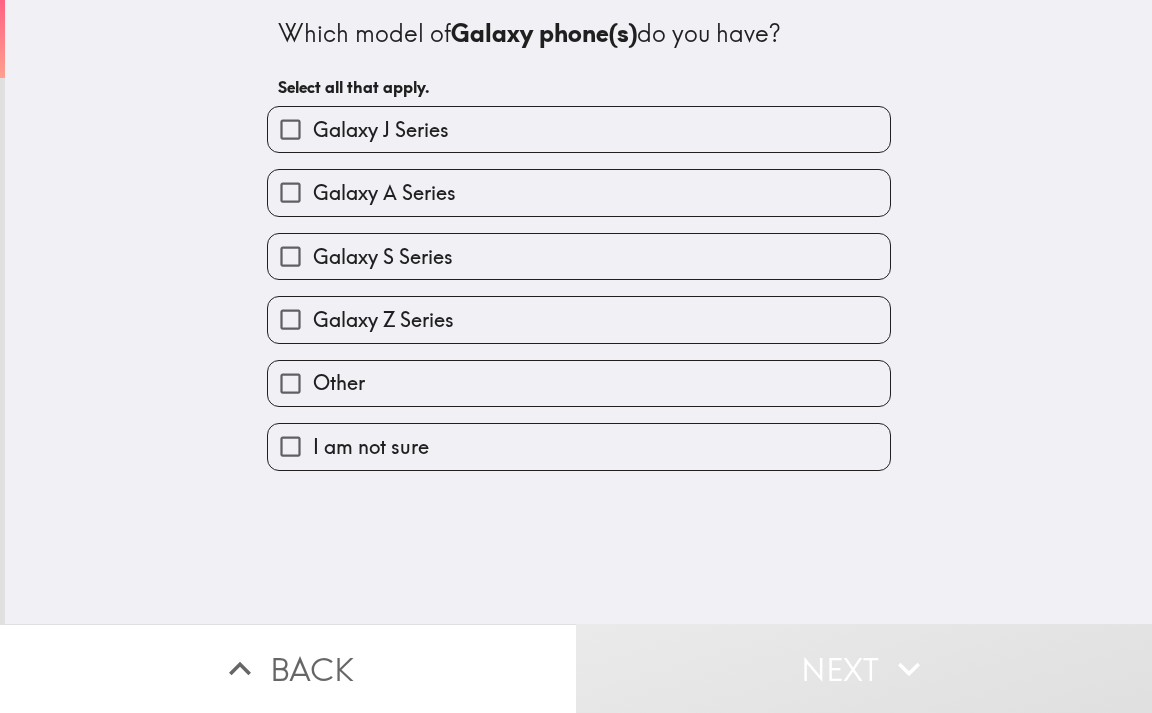 click on "Galaxy J Series" at bounding box center [381, 130] 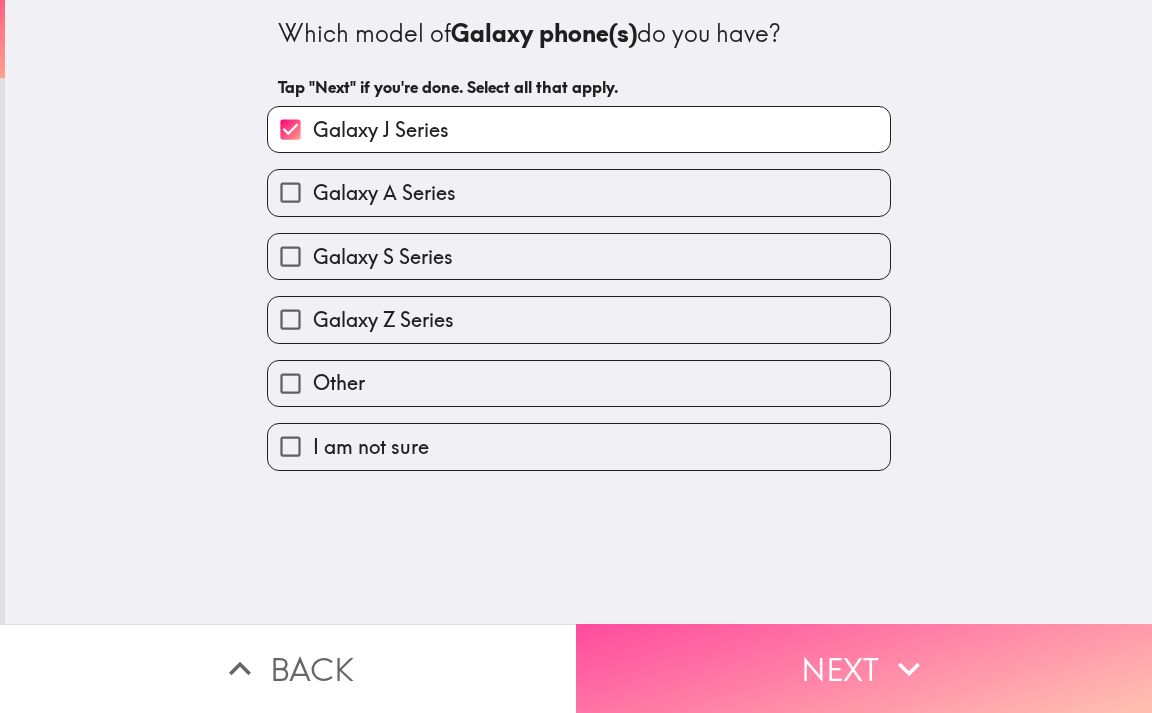 drag, startPoint x: 951, startPoint y: 641, endPoint x: 994, endPoint y: 648, distance: 43.56604 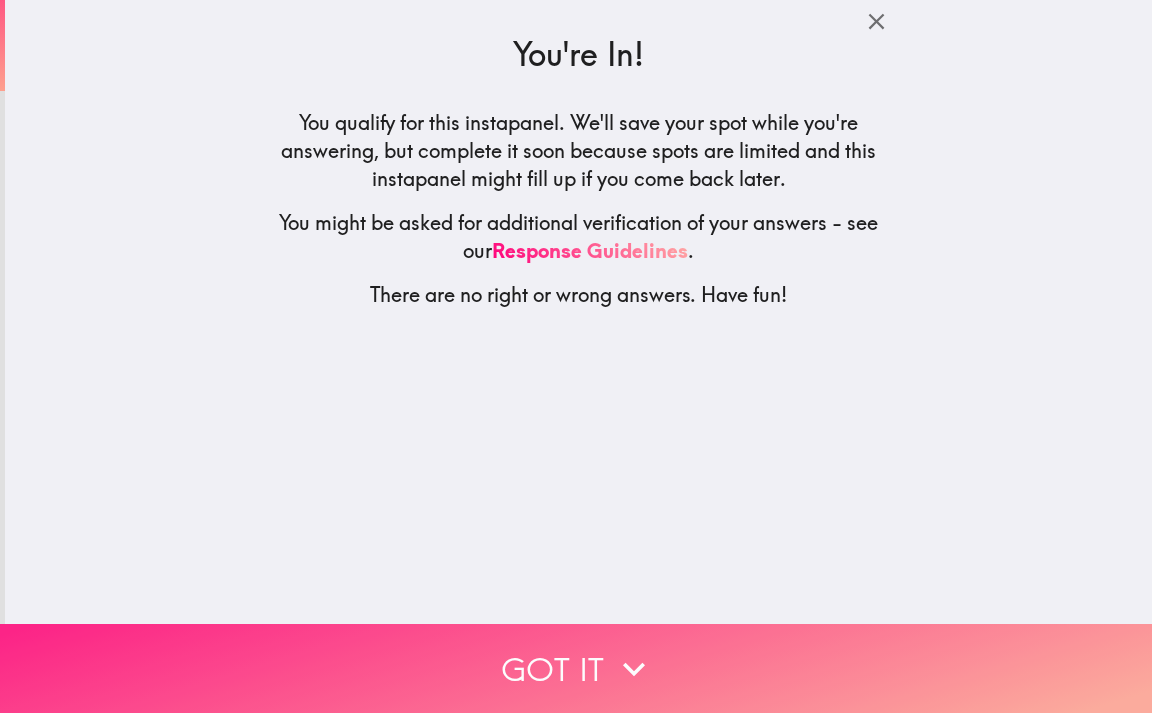 click on "Got it" at bounding box center (576, 668) 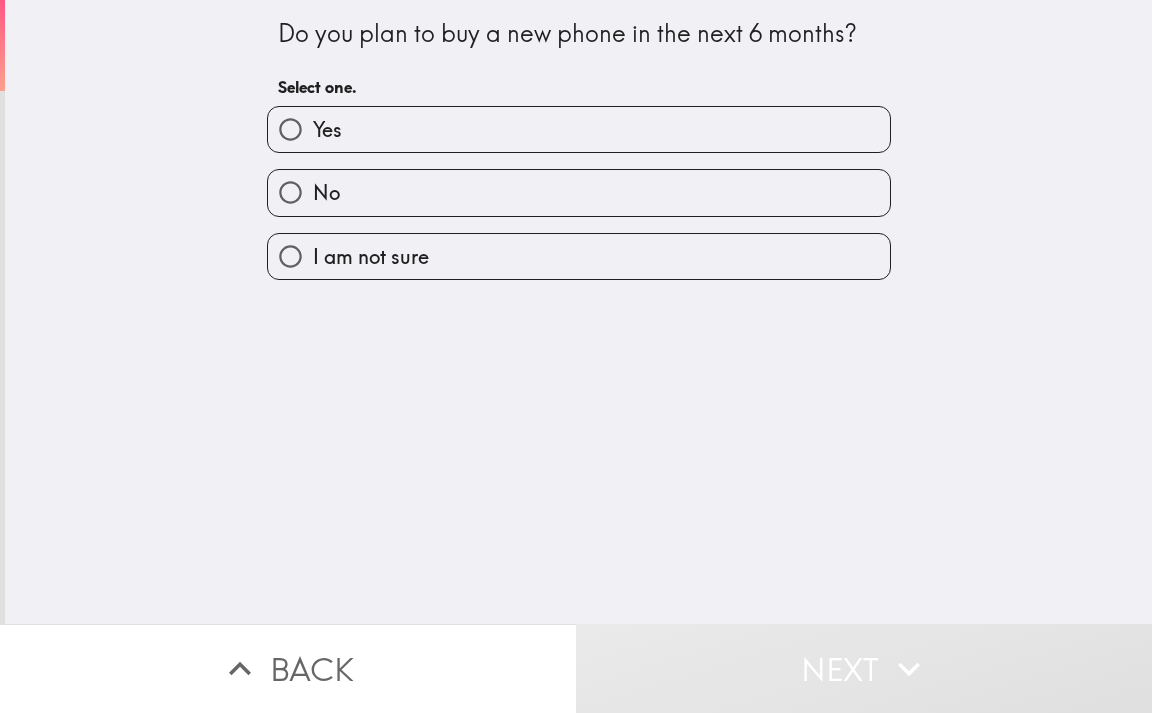 click on "Yes" at bounding box center (579, 129) 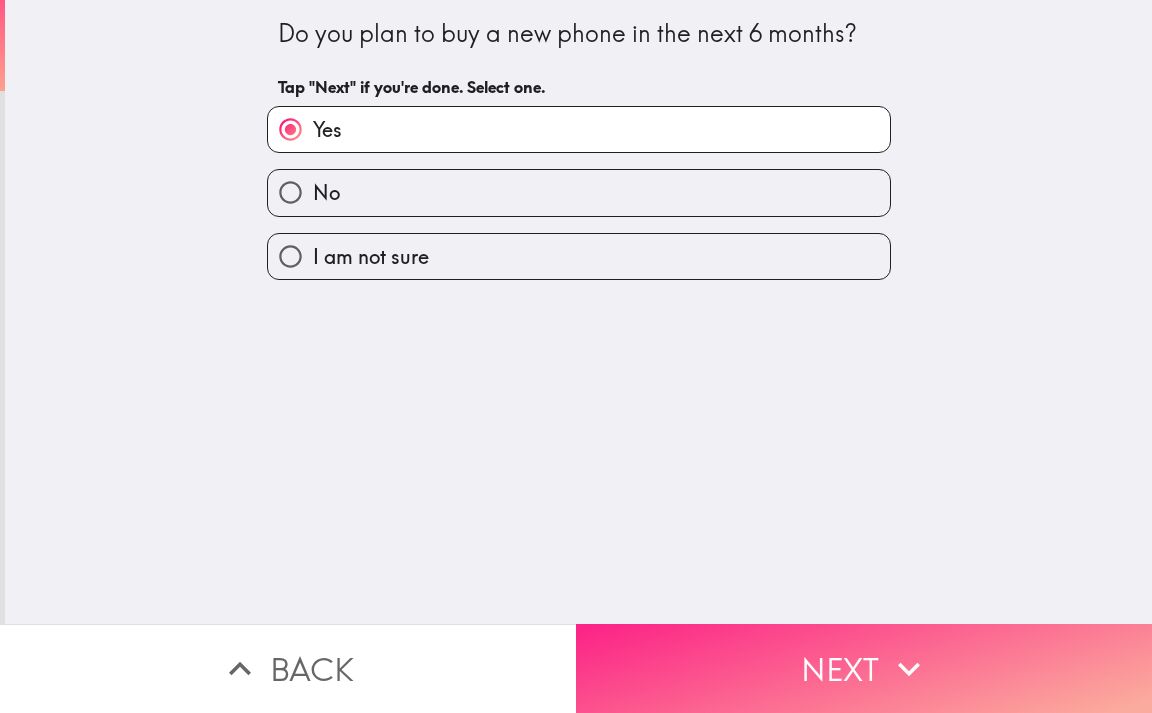 click on "Next" at bounding box center [864, 668] 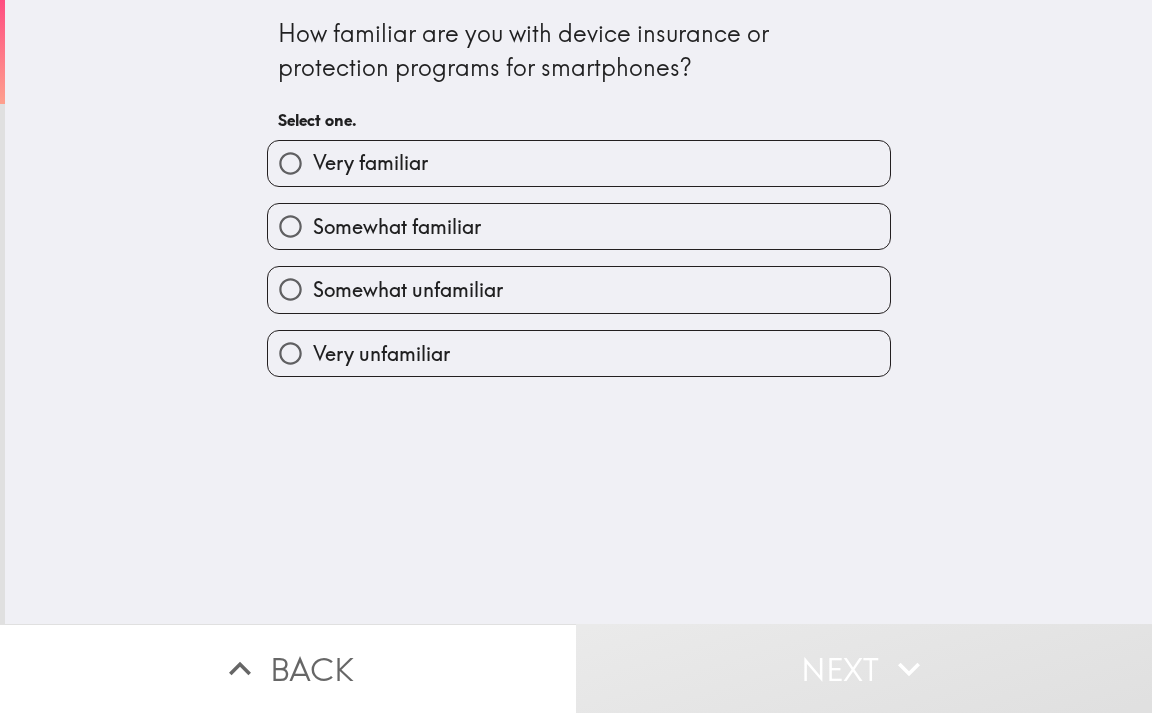 click on "Somewhat familiar" at bounding box center (579, 226) 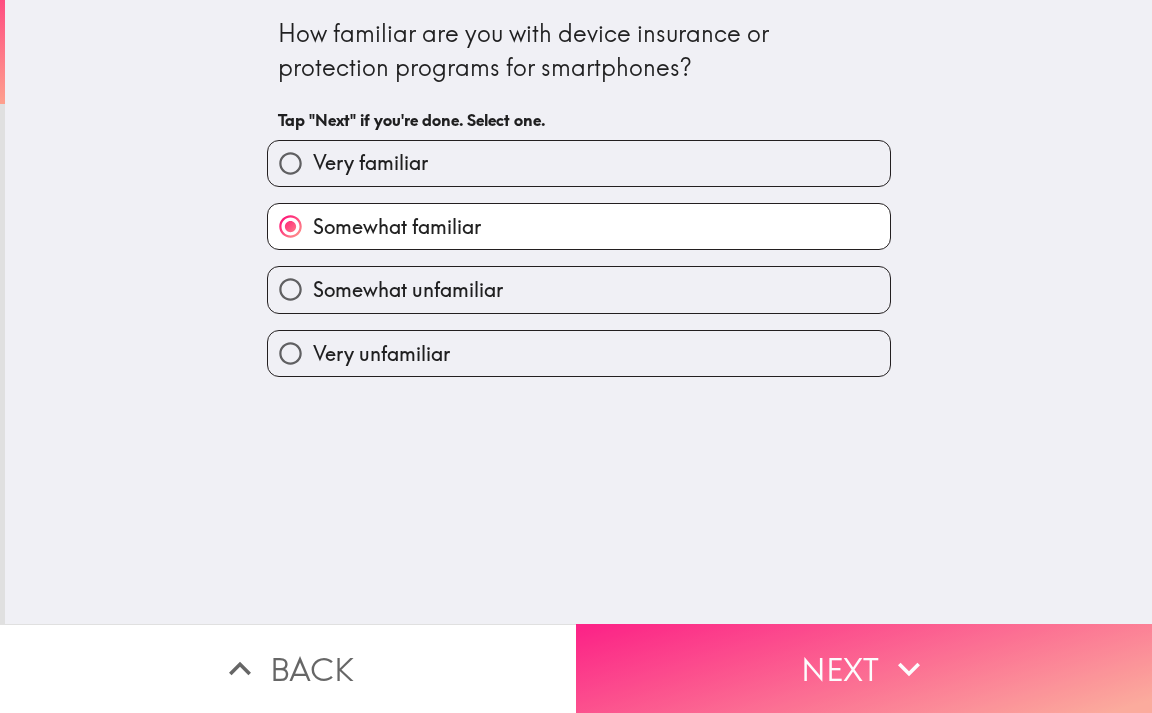 click on "Next" at bounding box center (864, 668) 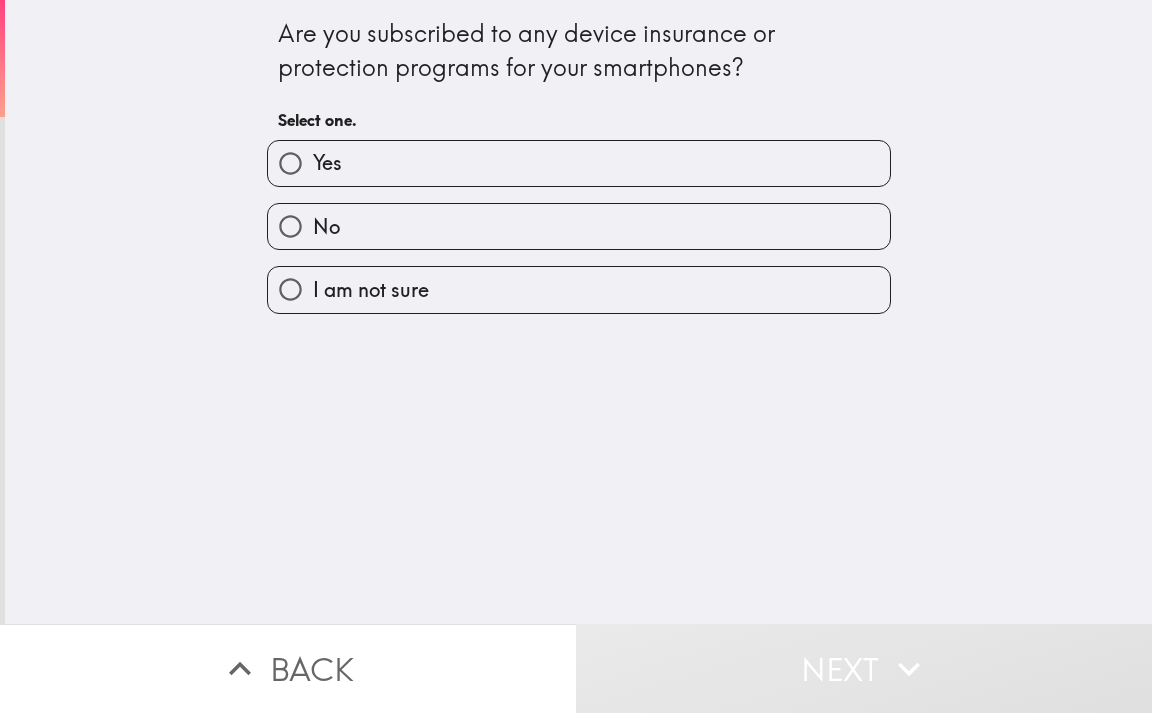 drag, startPoint x: 432, startPoint y: 223, endPoint x: 487, endPoint y: 344, distance: 132.91351 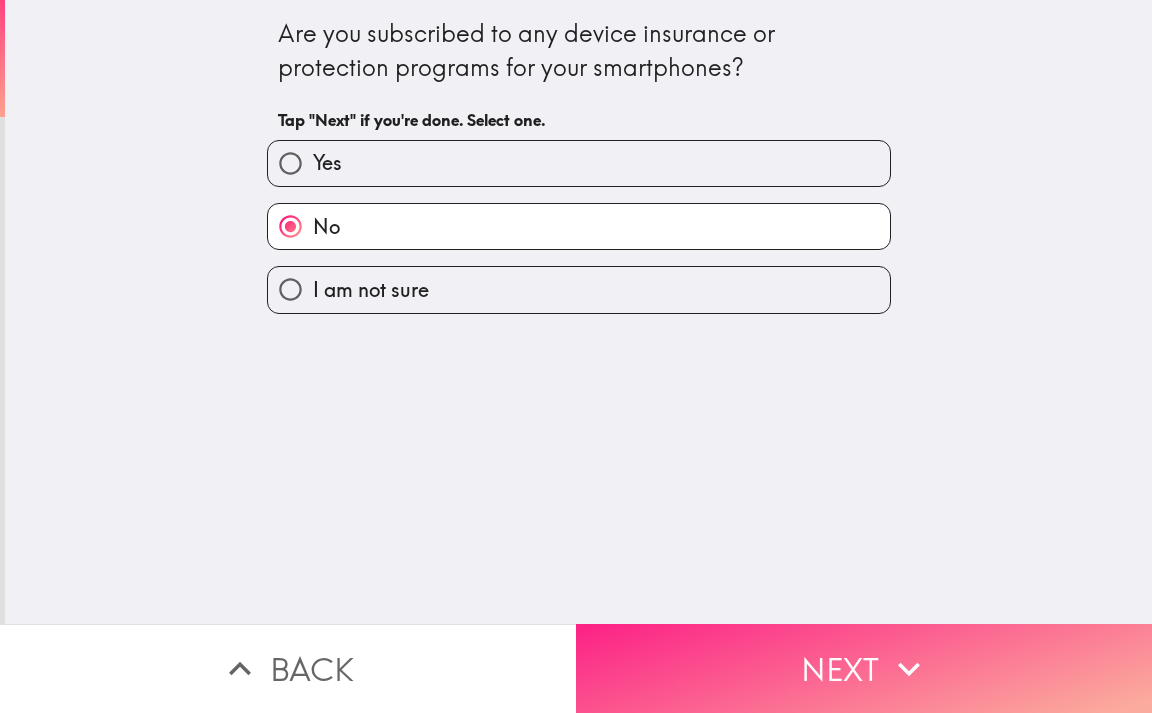 click 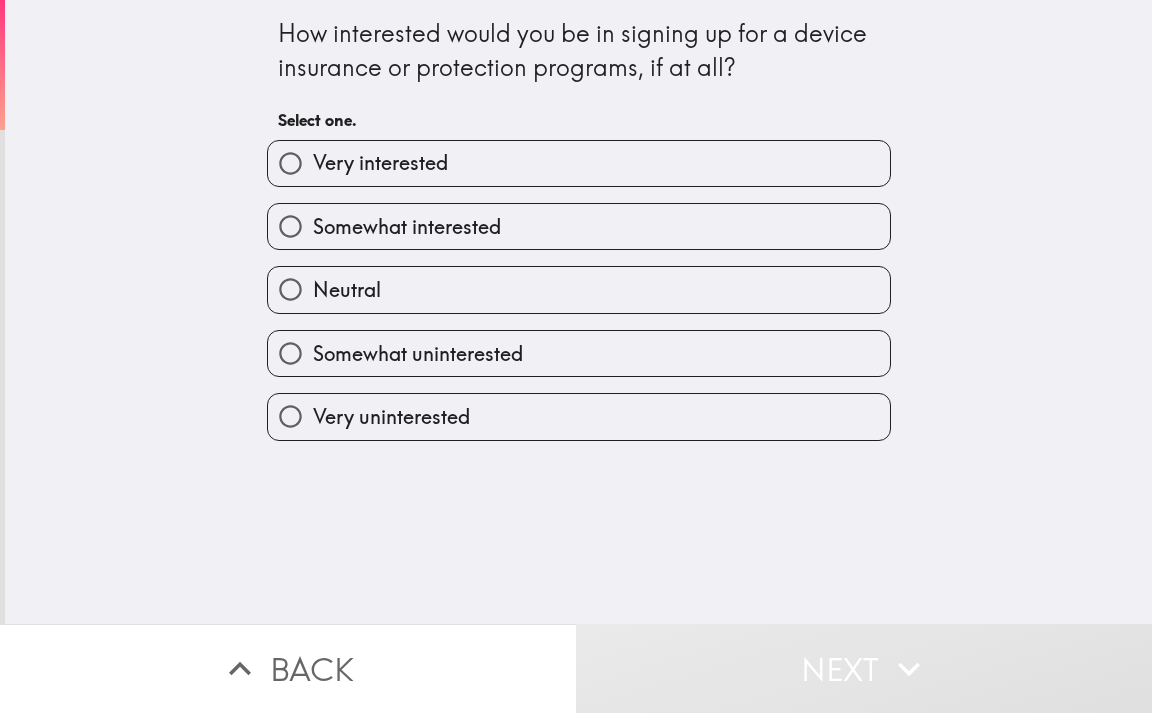 click on "Somewhat interested" at bounding box center (407, 227) 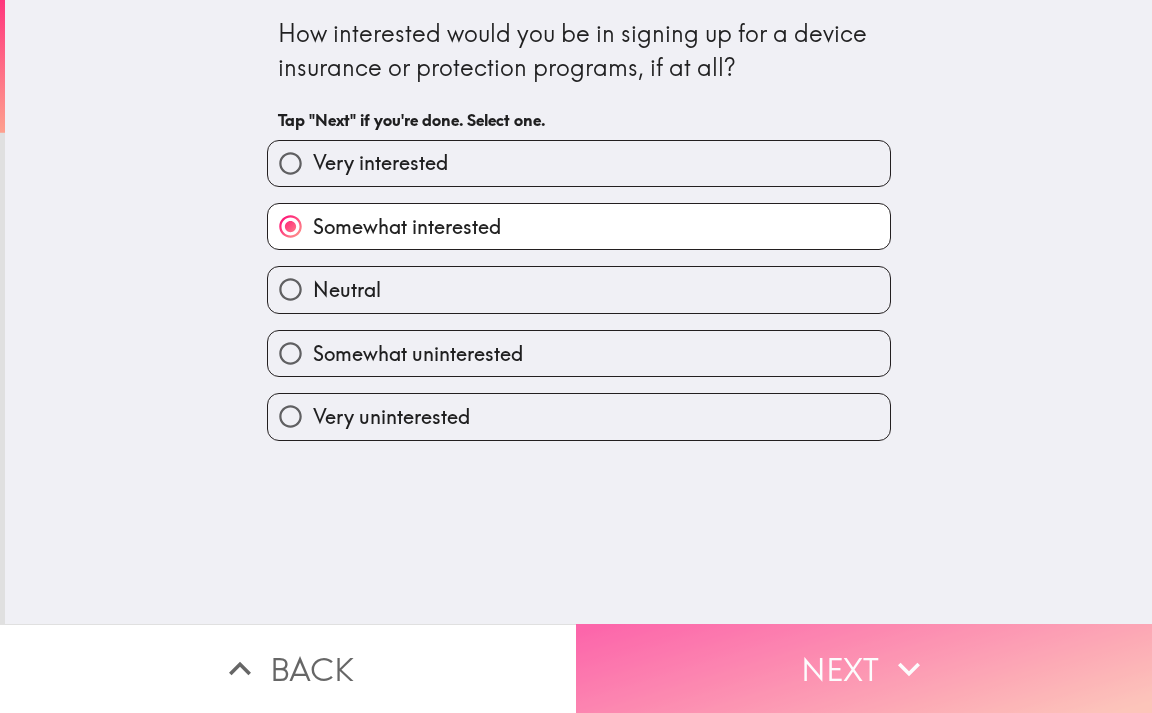 click on "Next" at bounding box center (864, 668) 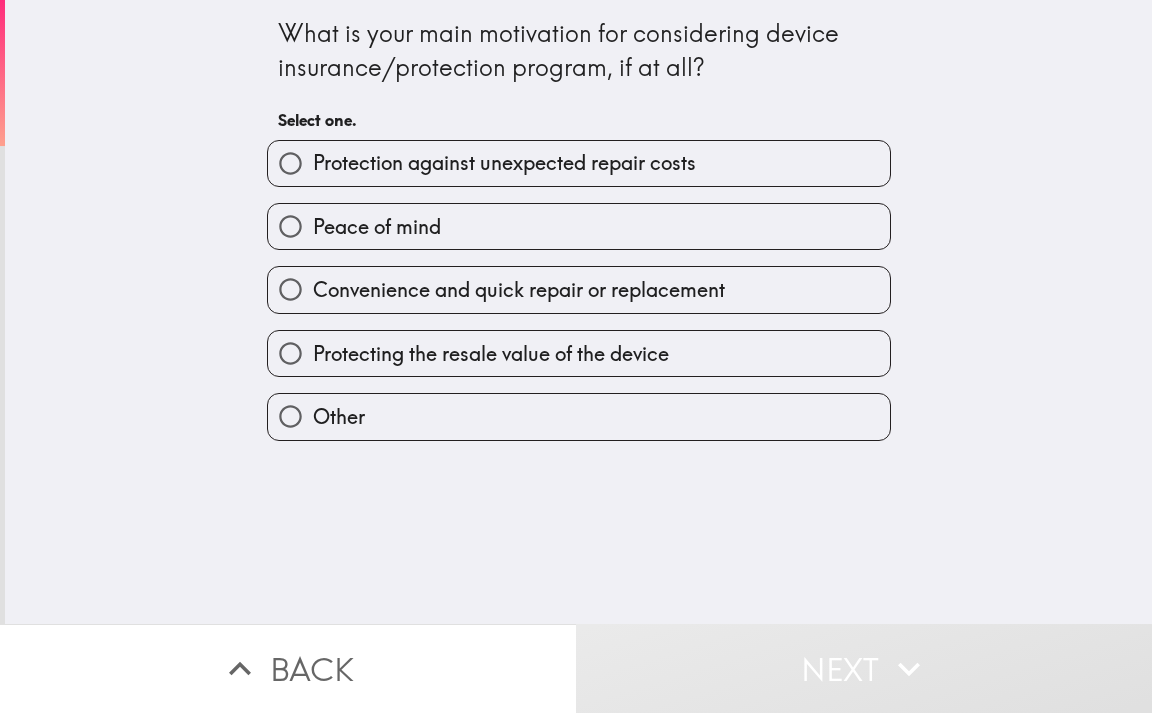 click on "Protection against unexpected repair costs" at bounding box center [504, 163] 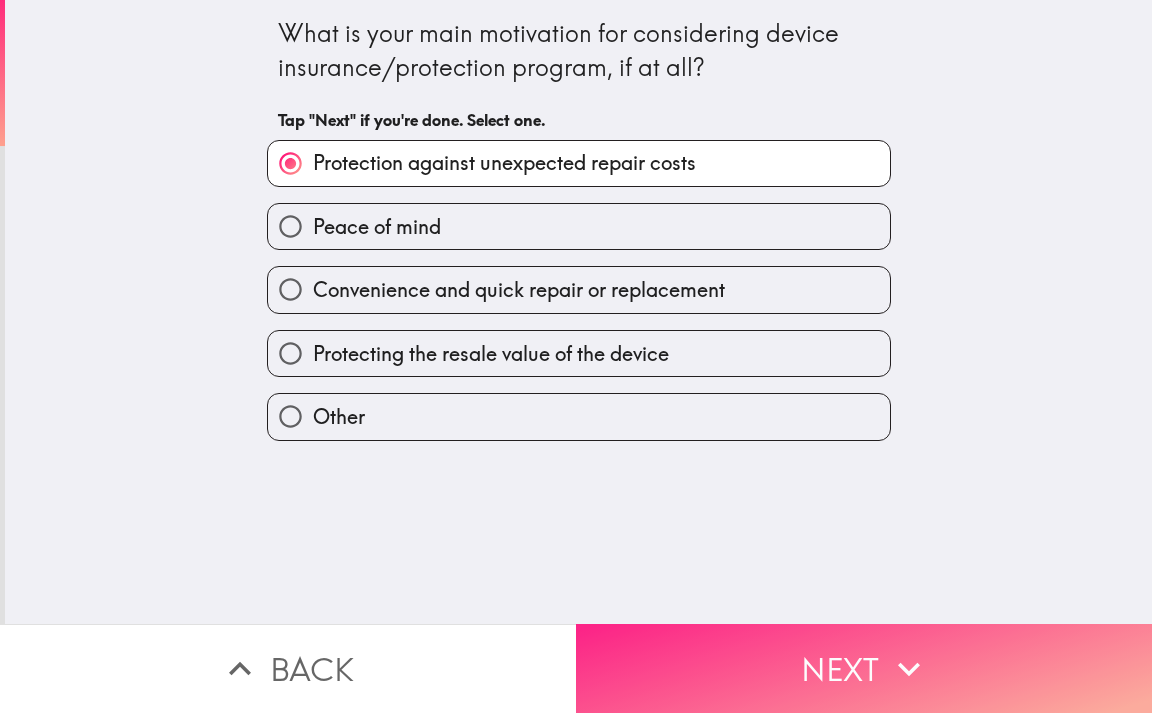 click 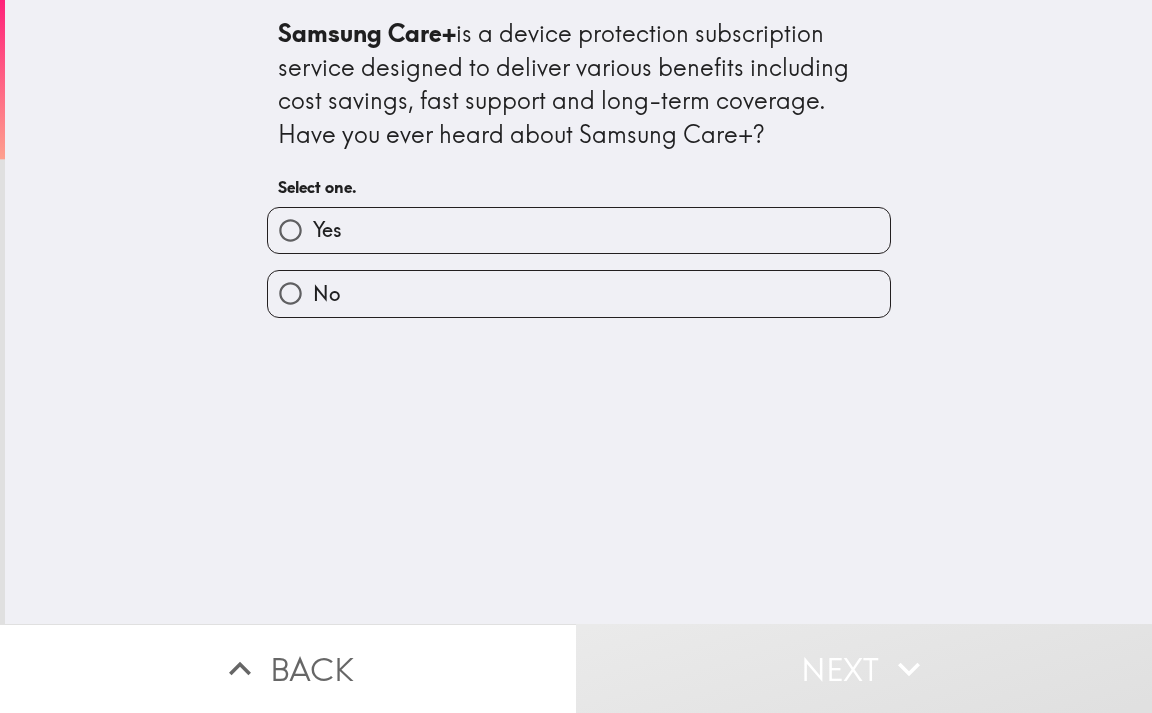 click on "Yes" at bounding box center (579, 230) 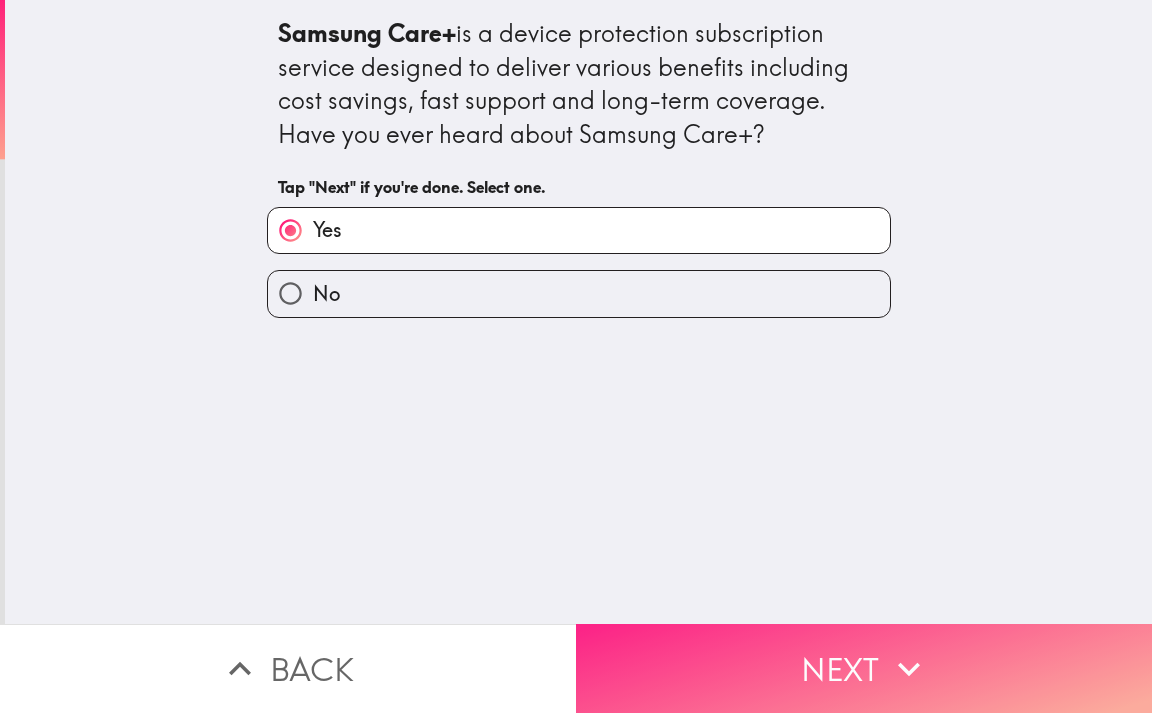 click on "Next" at bounding box center [864, 668] 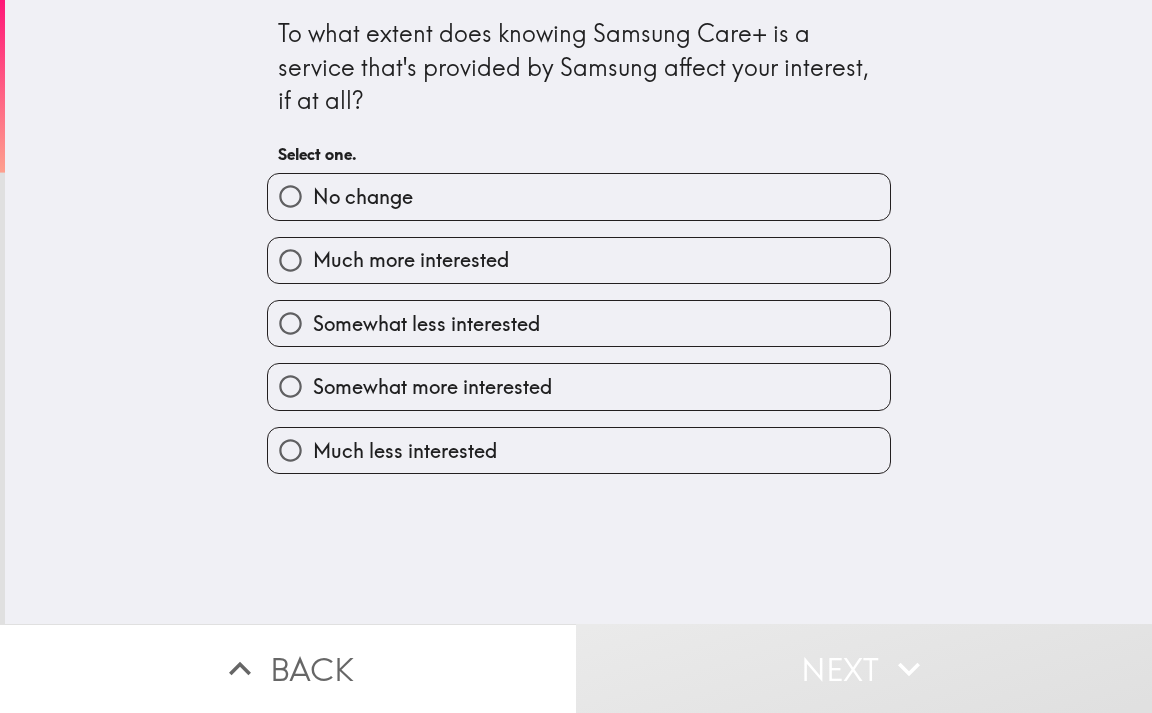 click on "Much more interested" at bounding box center [579, 260] 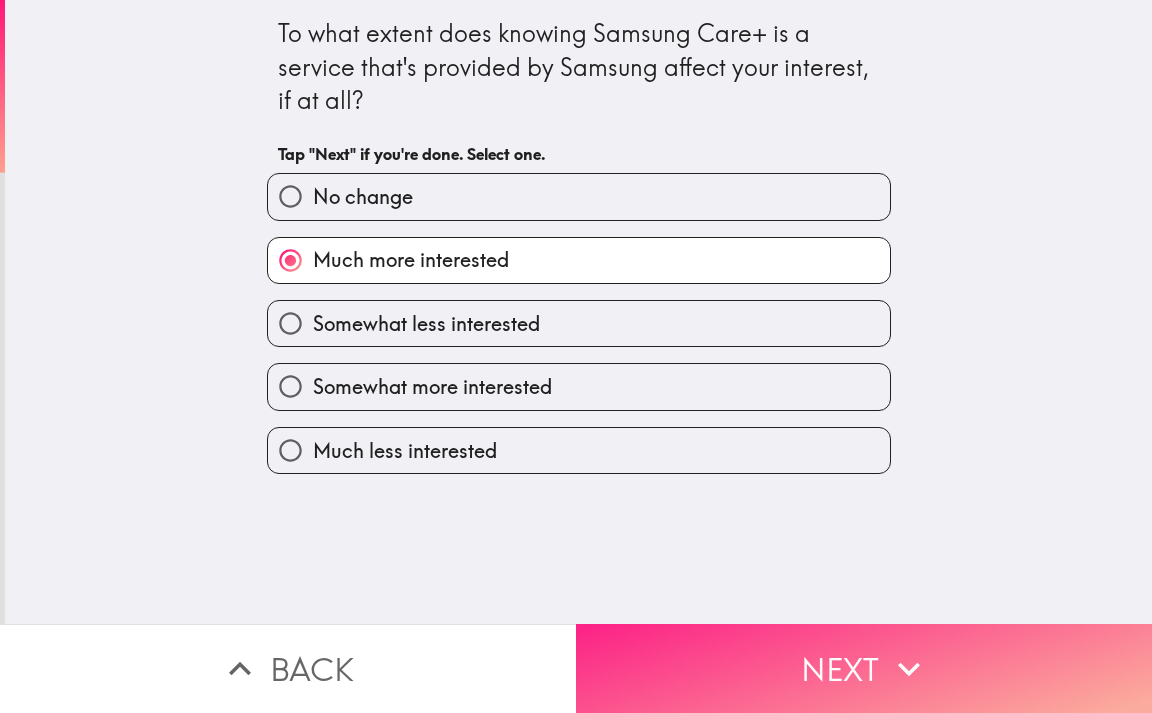 click 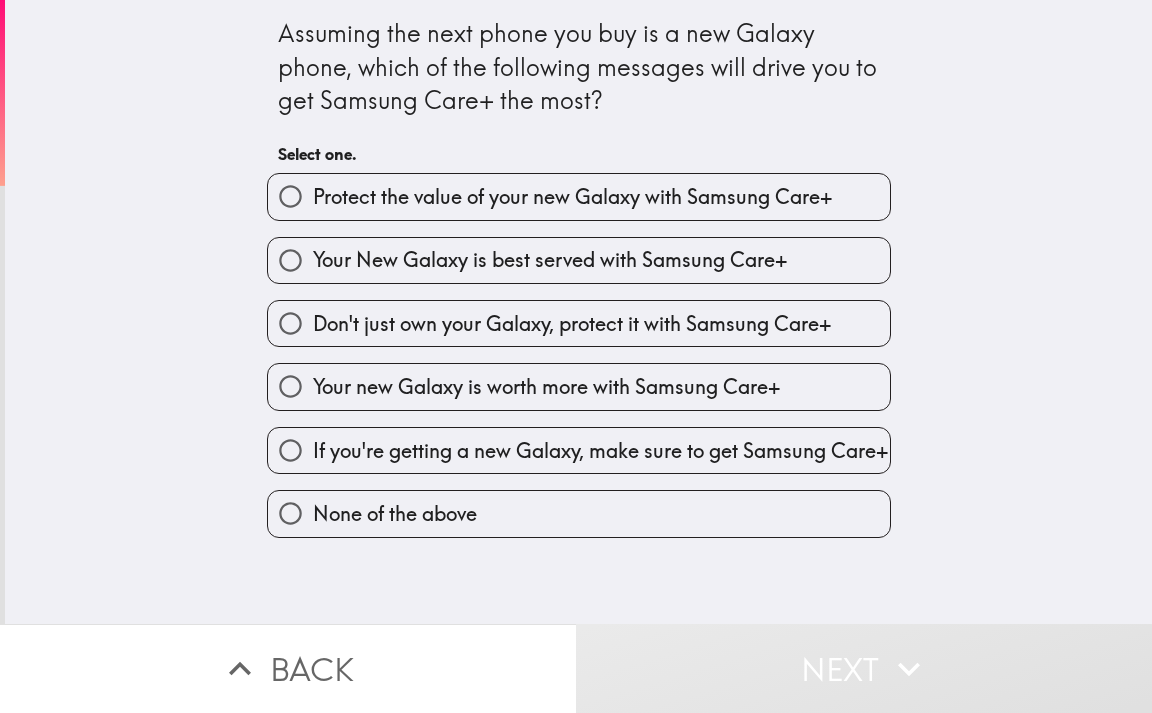 click on "Don't just own your Galaxy, protect it with Samsung Care+" at bounding box center (572, 324) 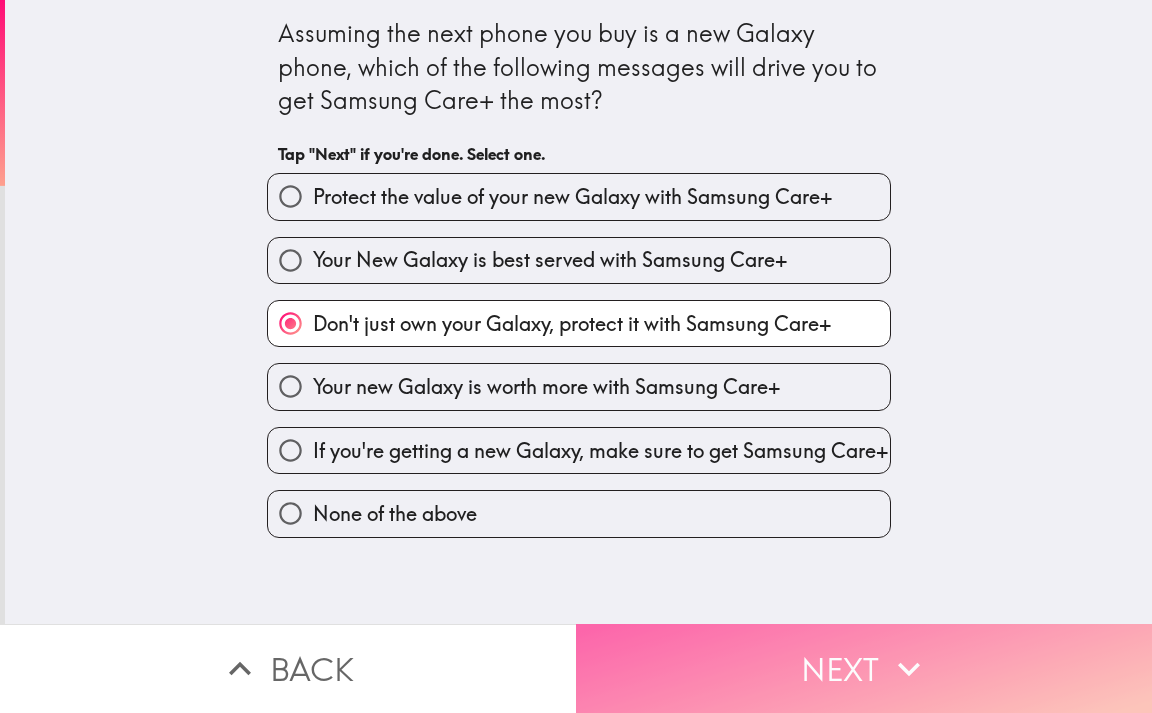 drag, startPoint x: 858, startPoint y: 640, endPoint x: 843, endPoint y: 623, distance: 22.671568 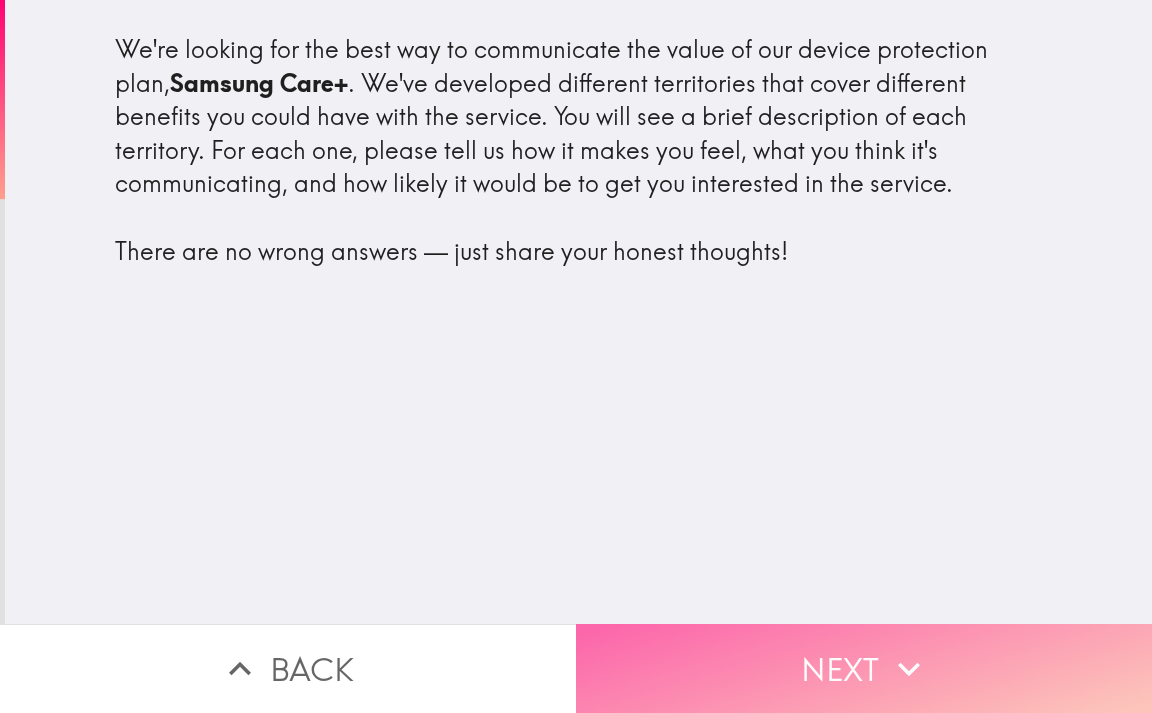 click on "Next" at bounding box center [864, 668] 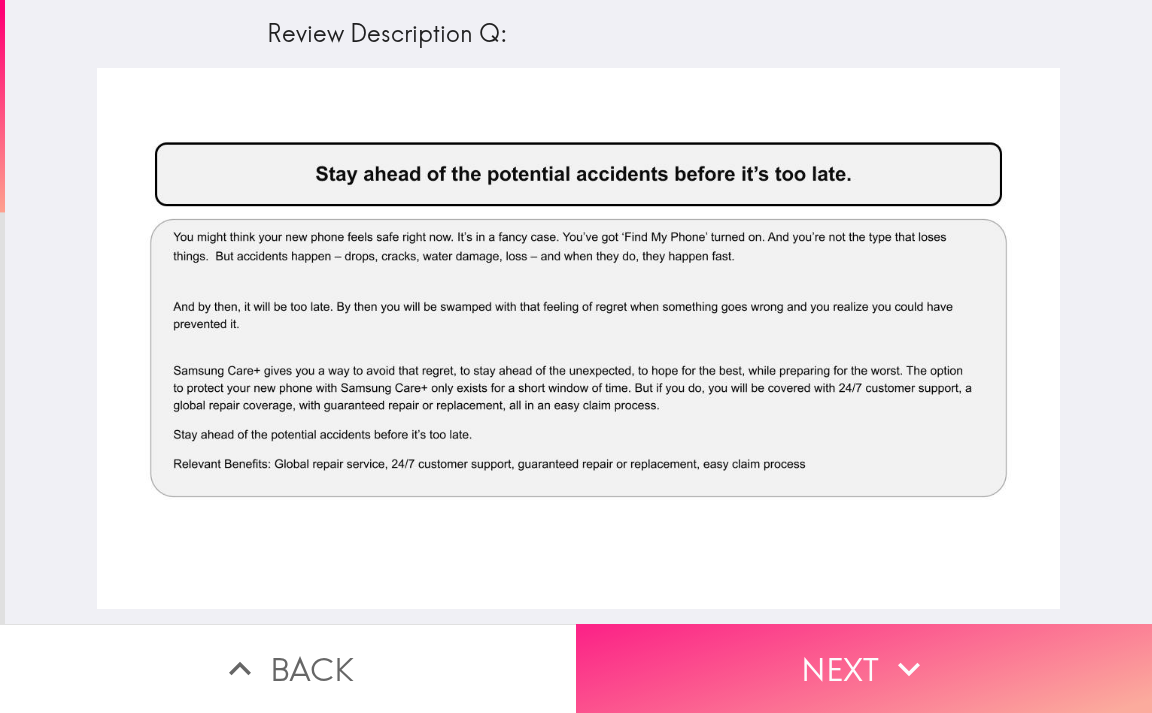 click 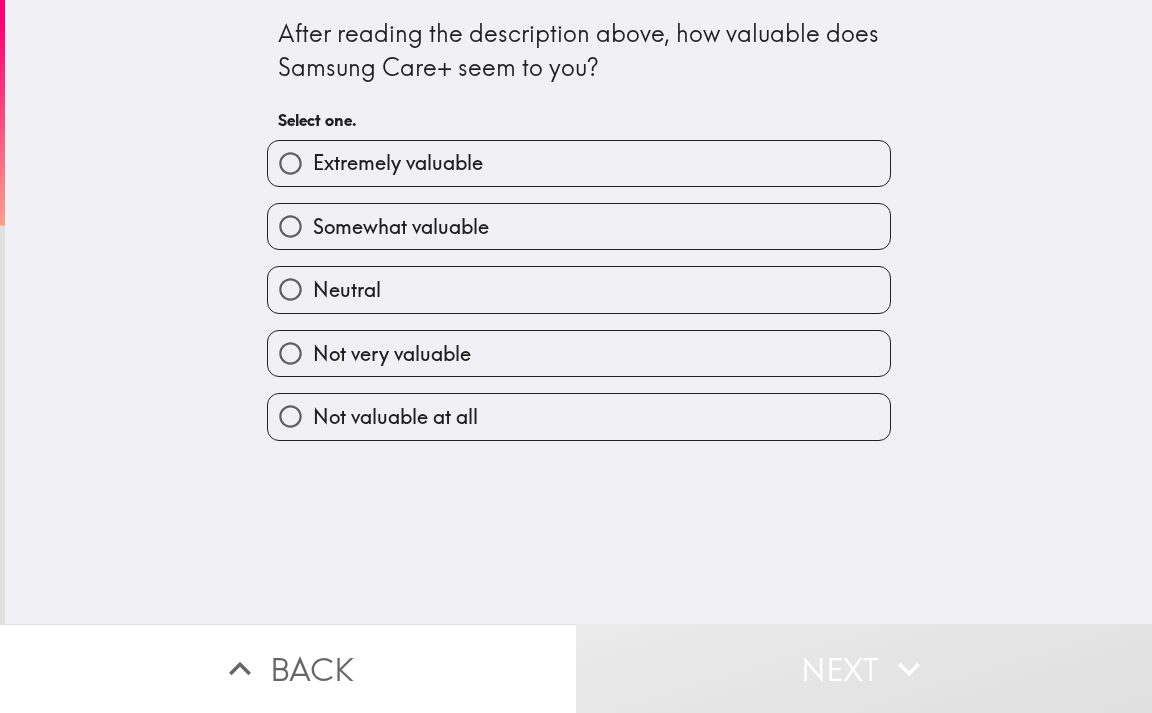 click on "Somewhat valuable" at bounding box center (401, 227) 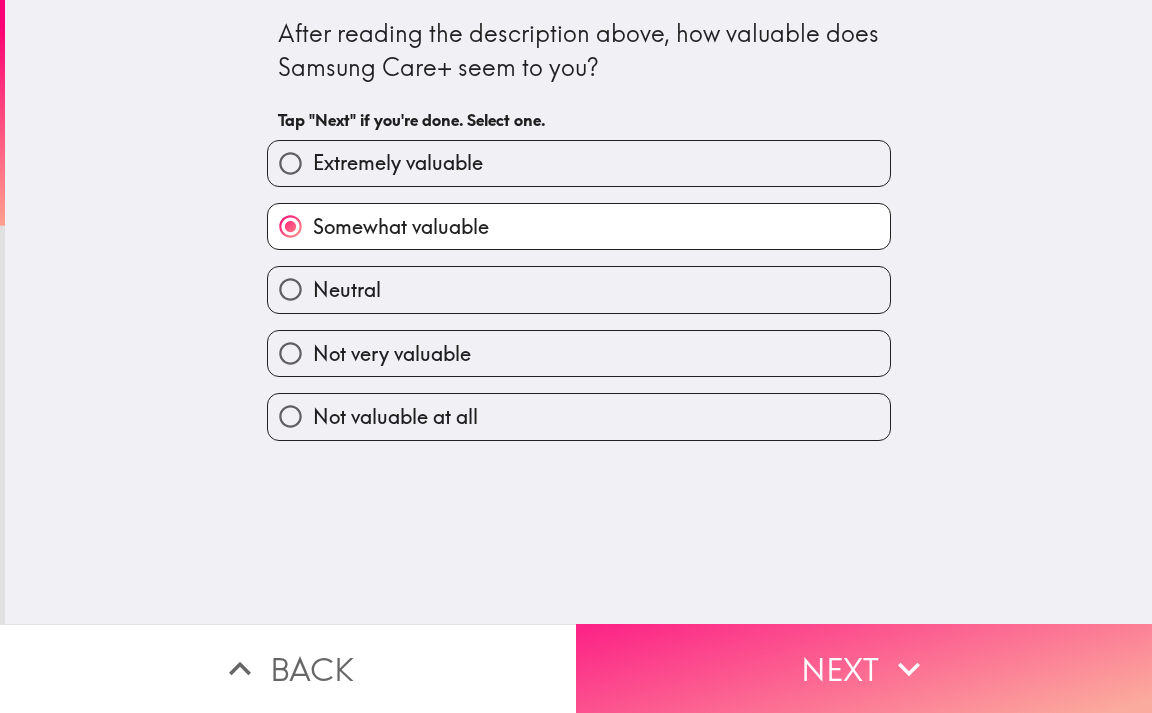 drag, startPoint x: 905, startPoint y: 653, endPoint x: 915, endPoint y: 657, distance: 10.770329 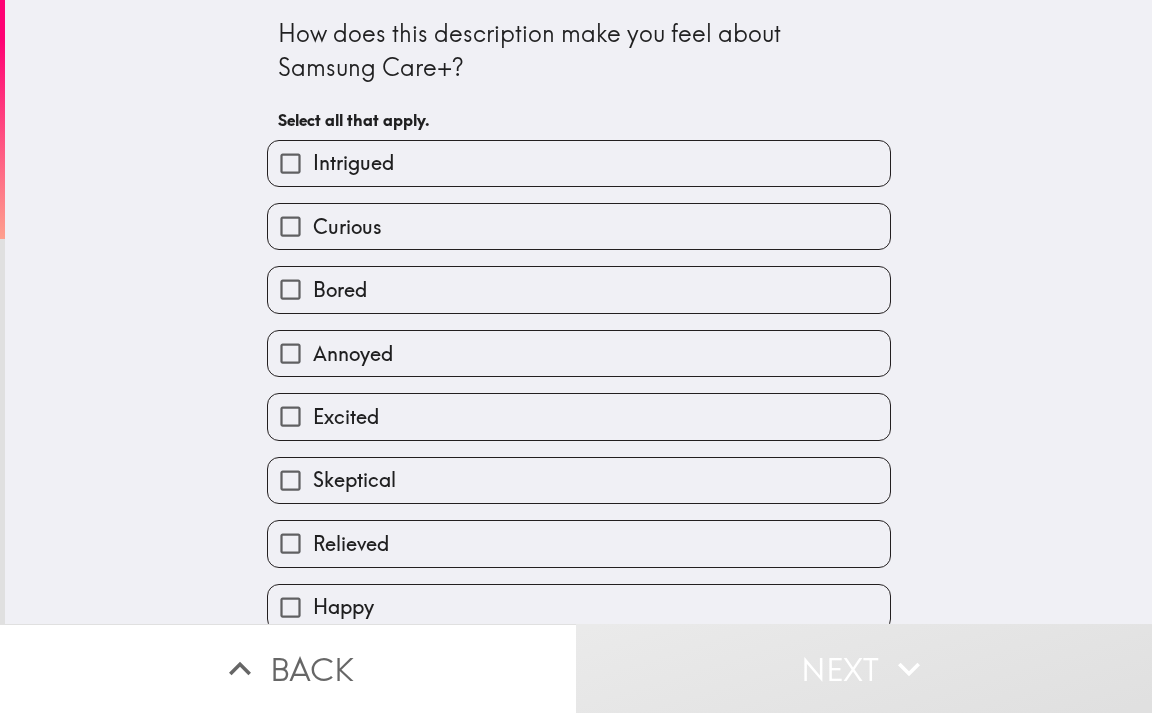 click on "Curious" at bounding box center (347, 227) 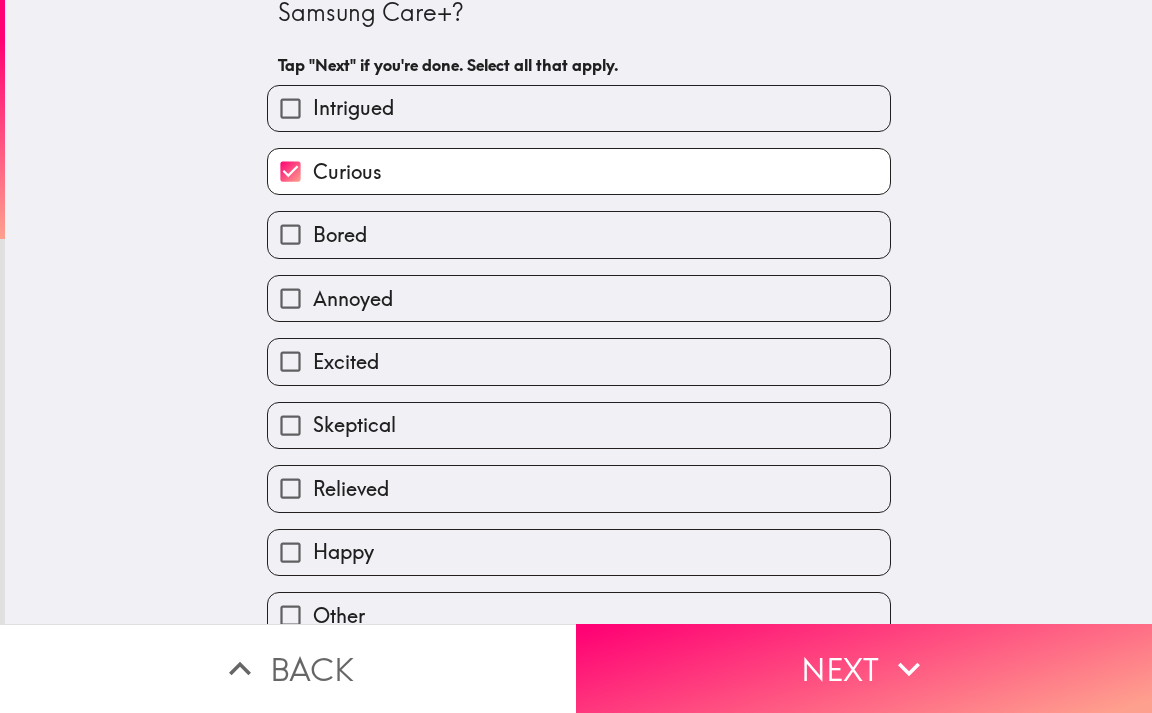 scroll, scrollTop: 85, scrollLeft: 0, axis: vertical 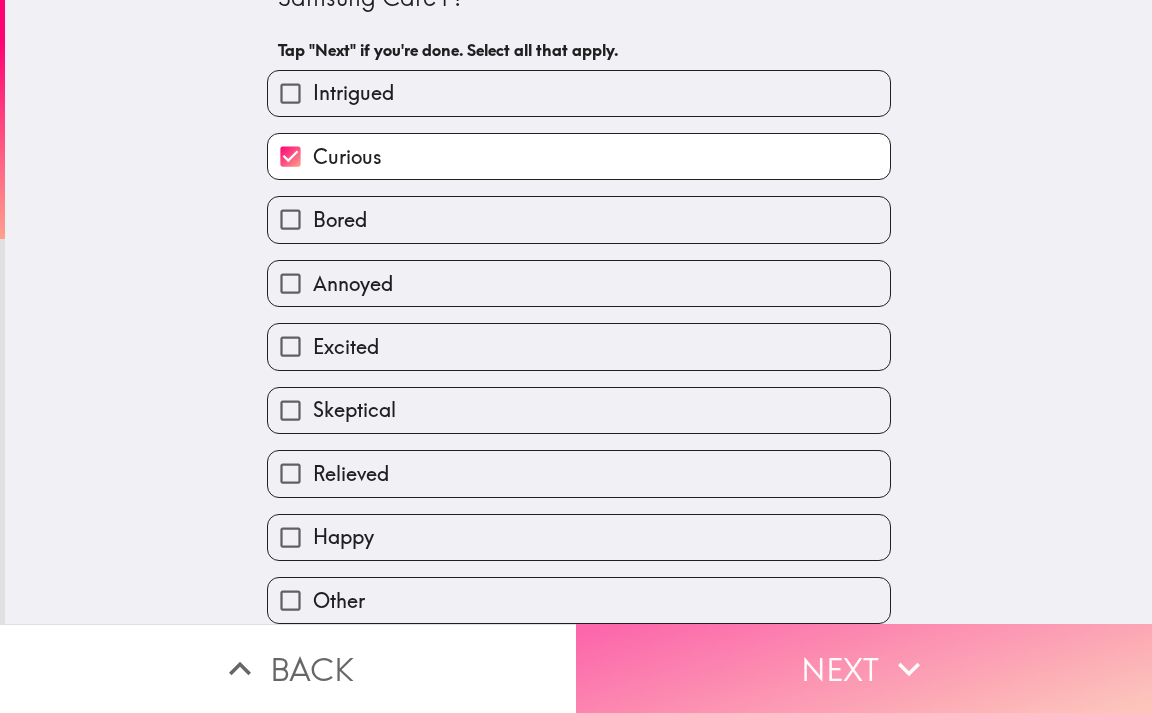 click on "Next" at bounding box center (864, 668) 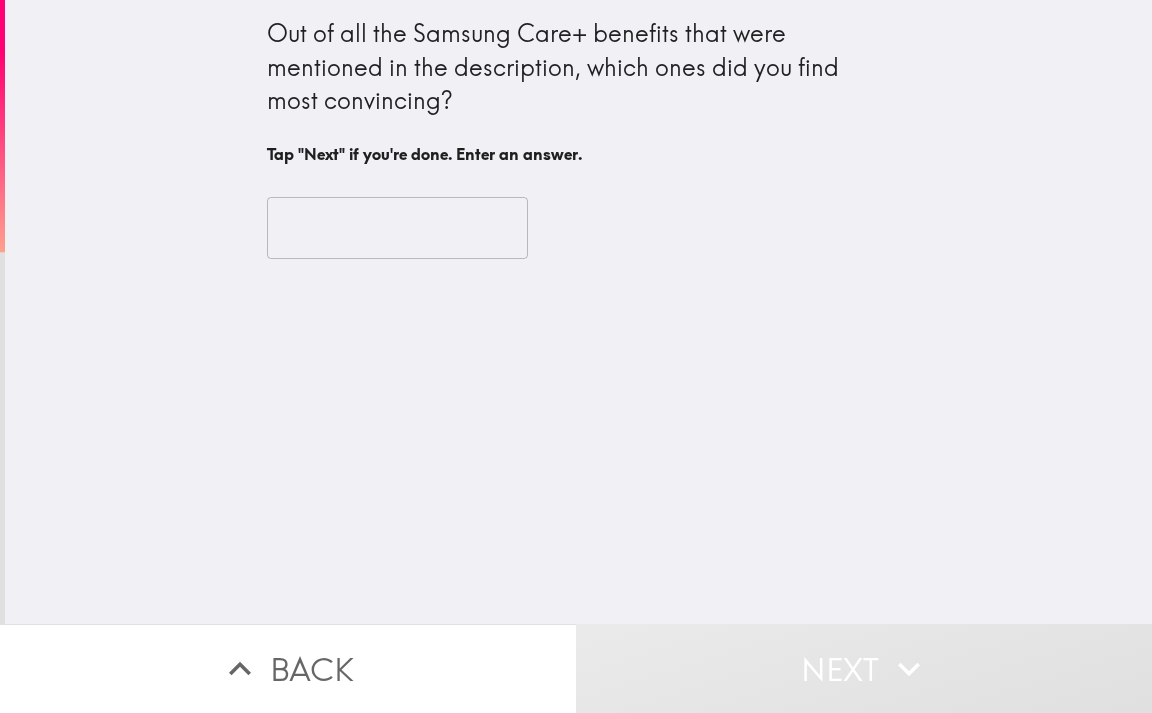 click at bounding box center [397, 228] 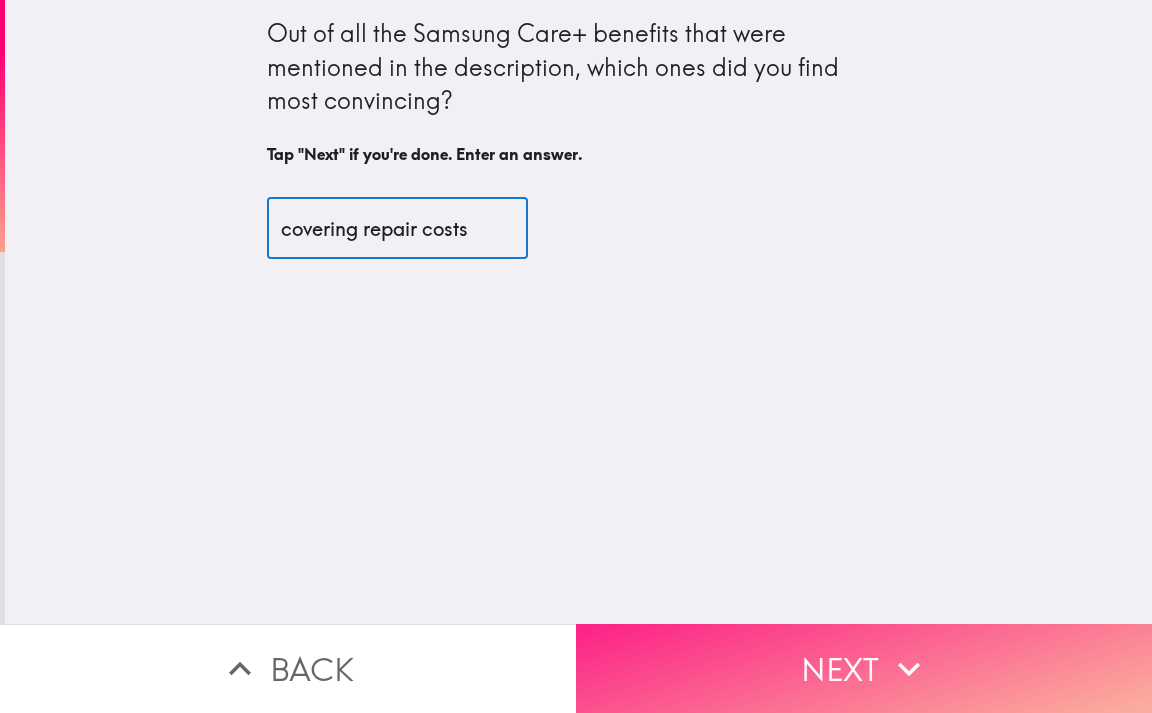type on "covering repair costs" 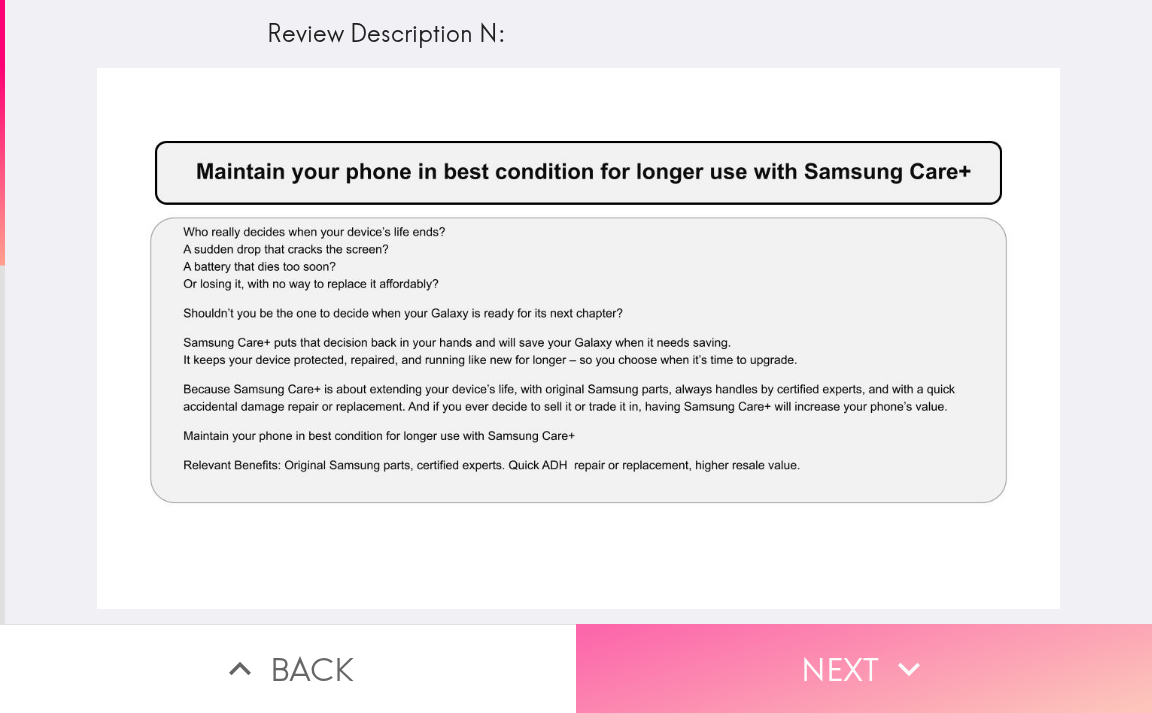 click on "Next" at bounding box center (864, 668) 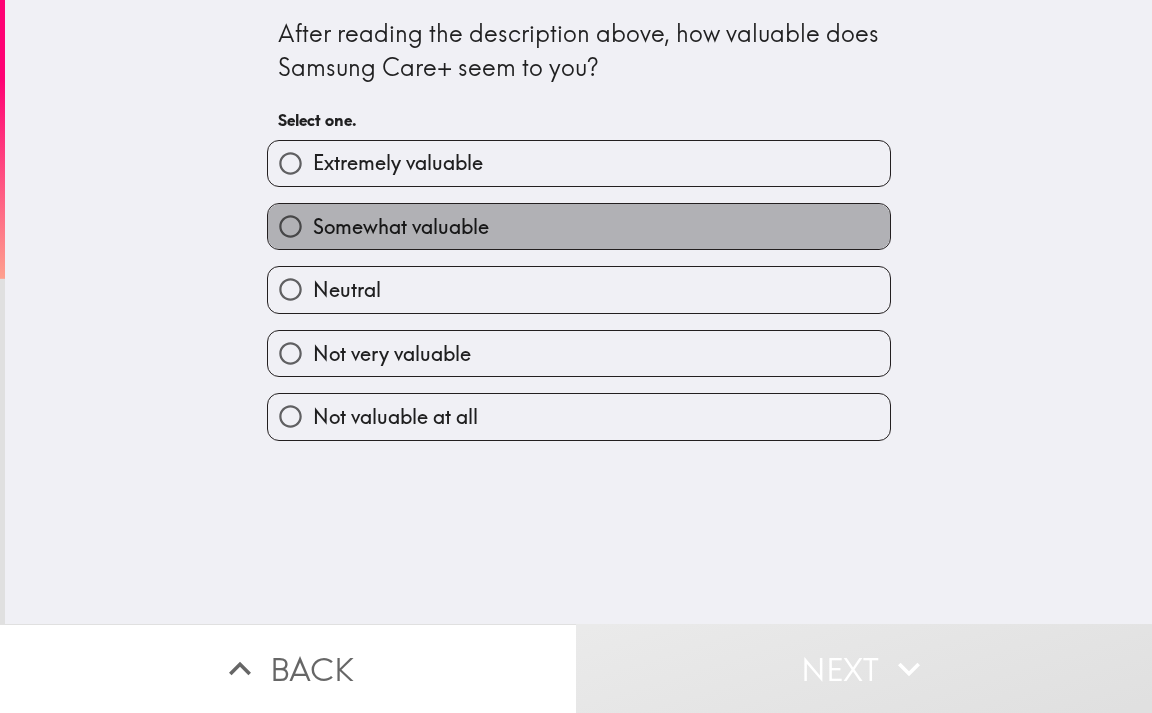 click on "Somewhat valuable" at bounding box center [401, 227] 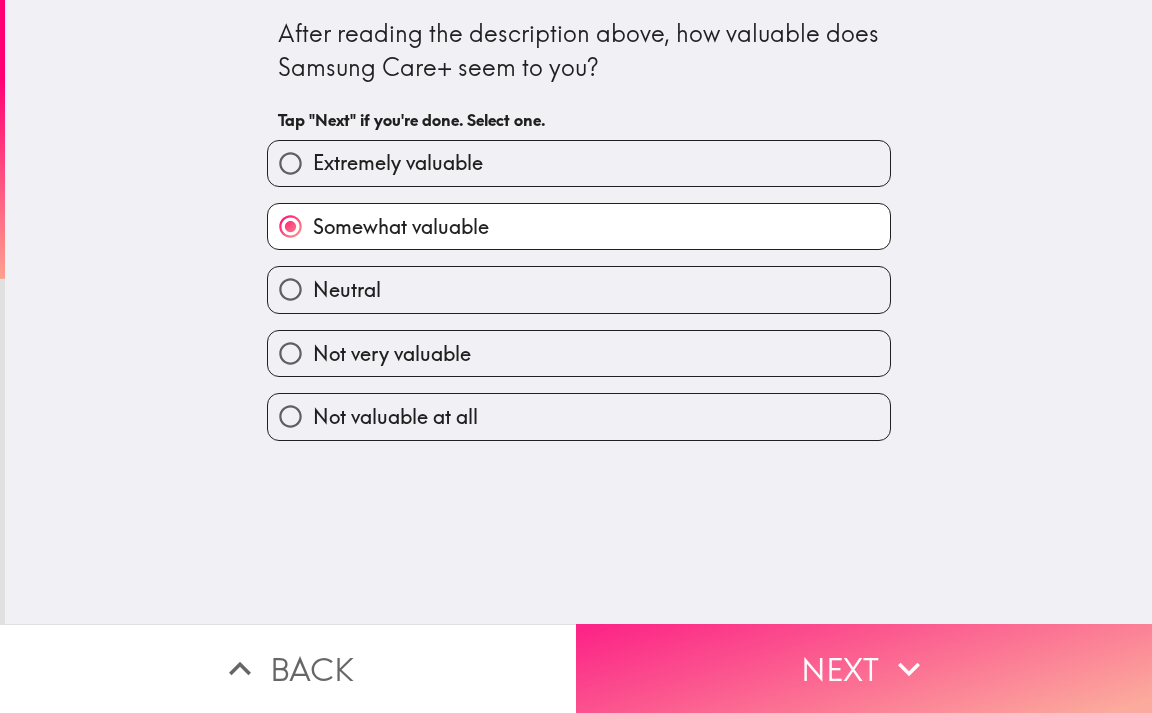 click on "Next" at bounding box center (864, 668) 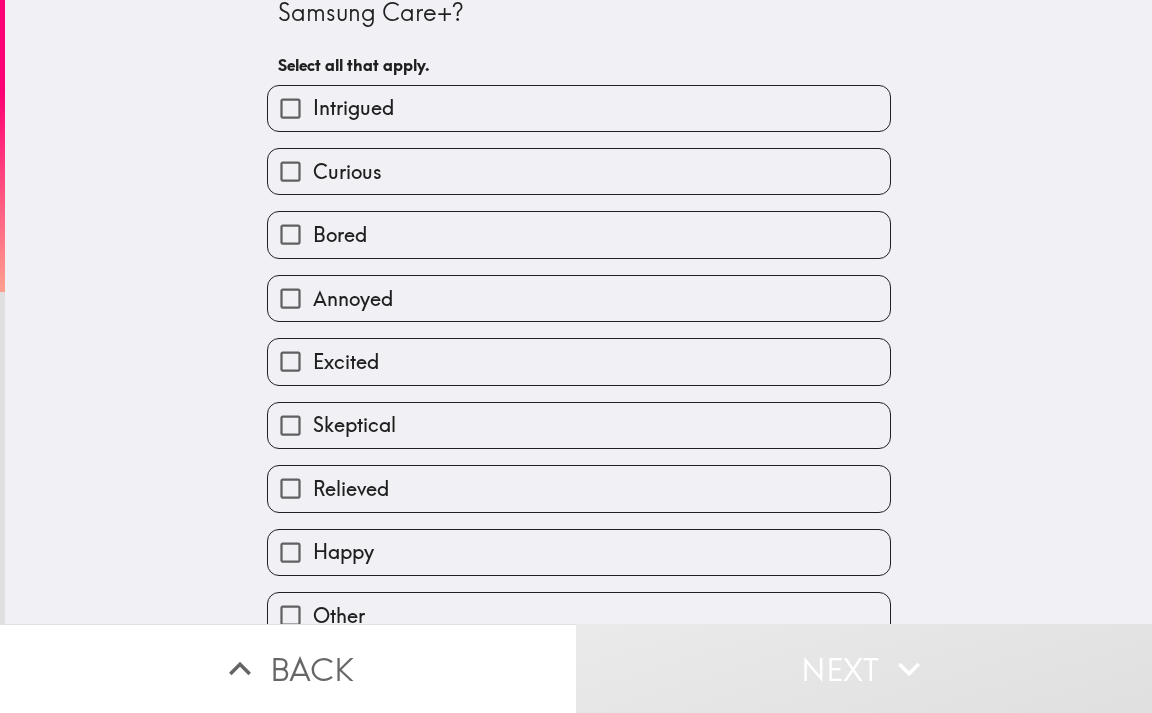 scroll, scrollTop: 85, scrollLeft: 0, axis: vertical 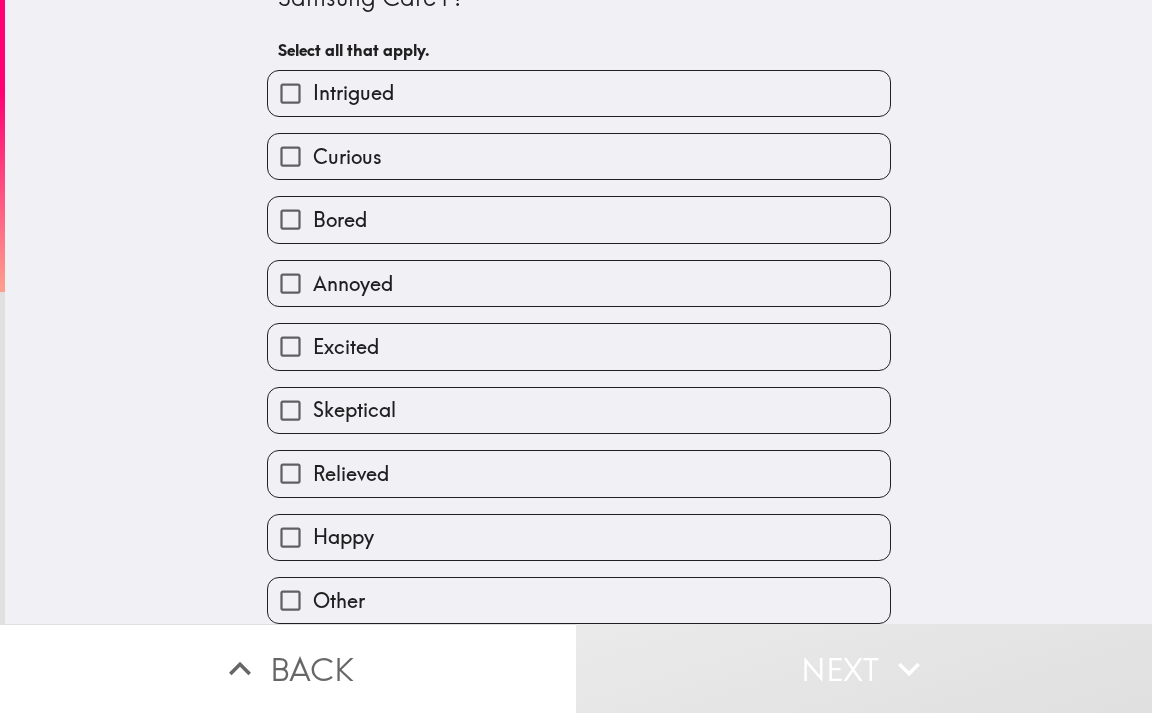 click on "Skeptical" at bounding box center (354, 410) 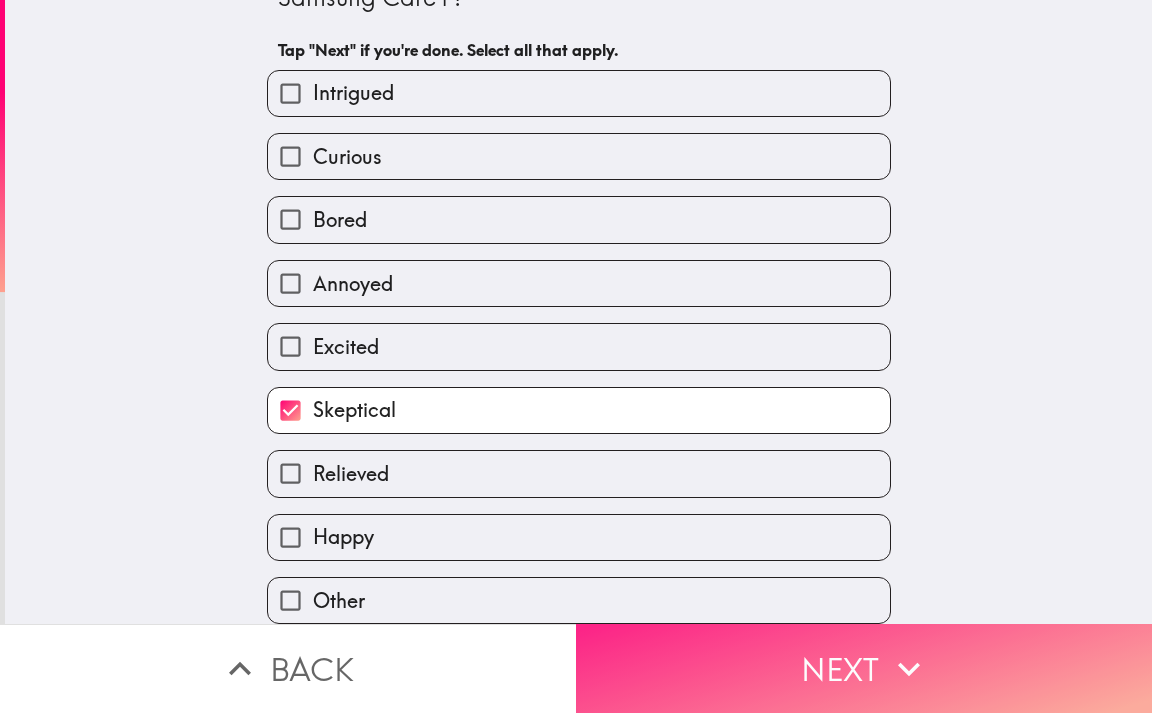 click on "Next" at bounding box center [864, 668] 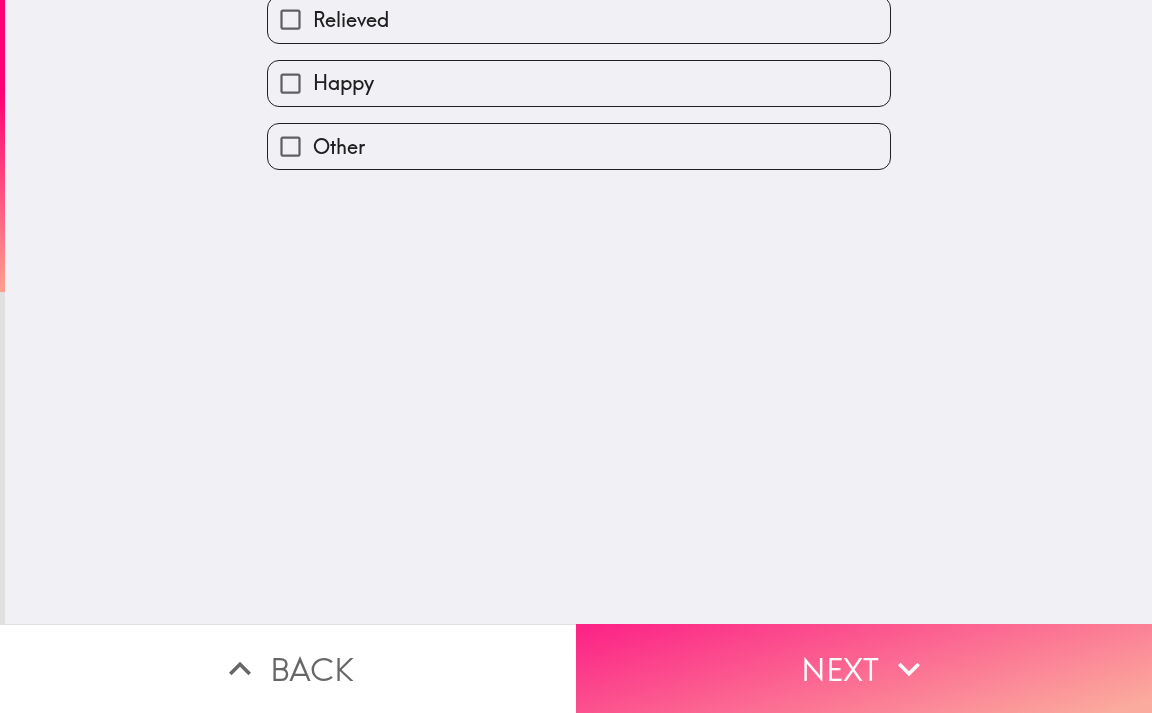 scroll, scrollTop: 0, scrollLeft: 0, axis: both 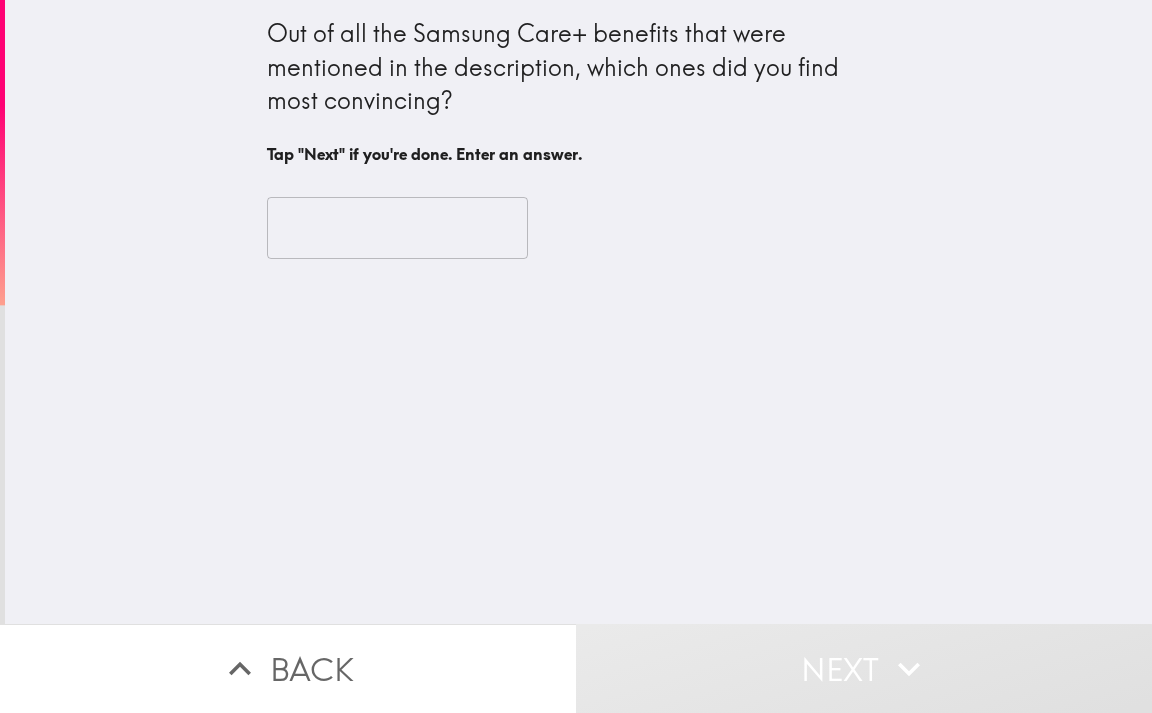 click at bounding box center [397, 228] 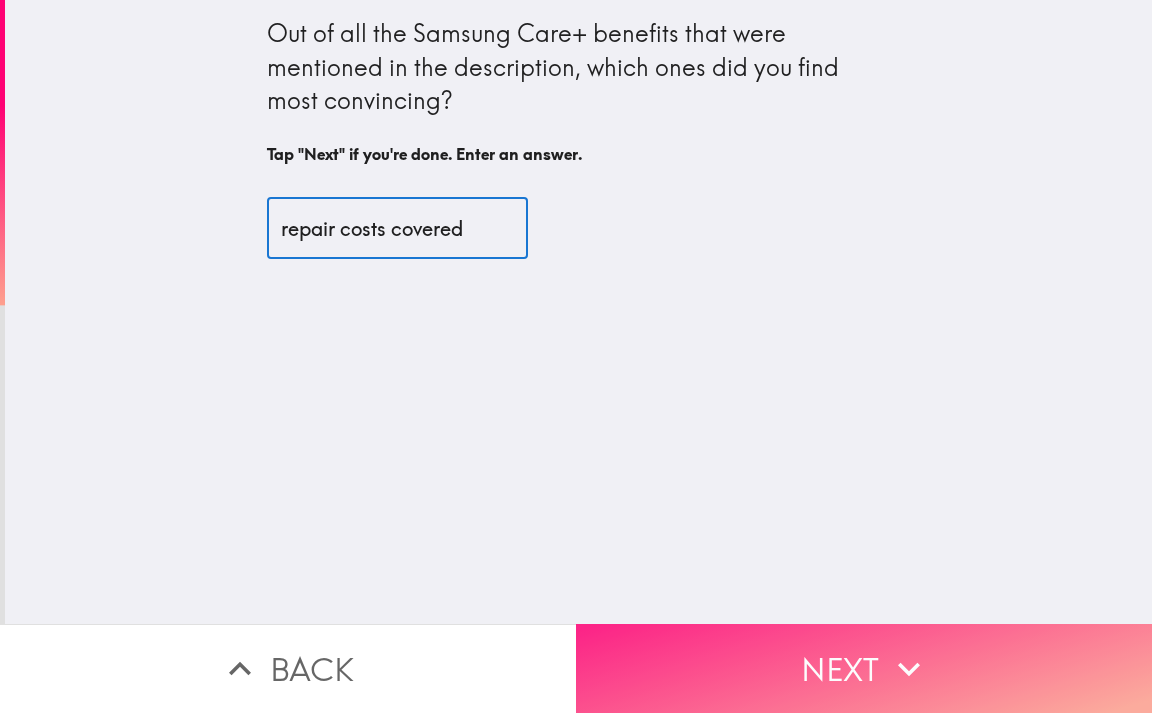 type on "repair costs covered" 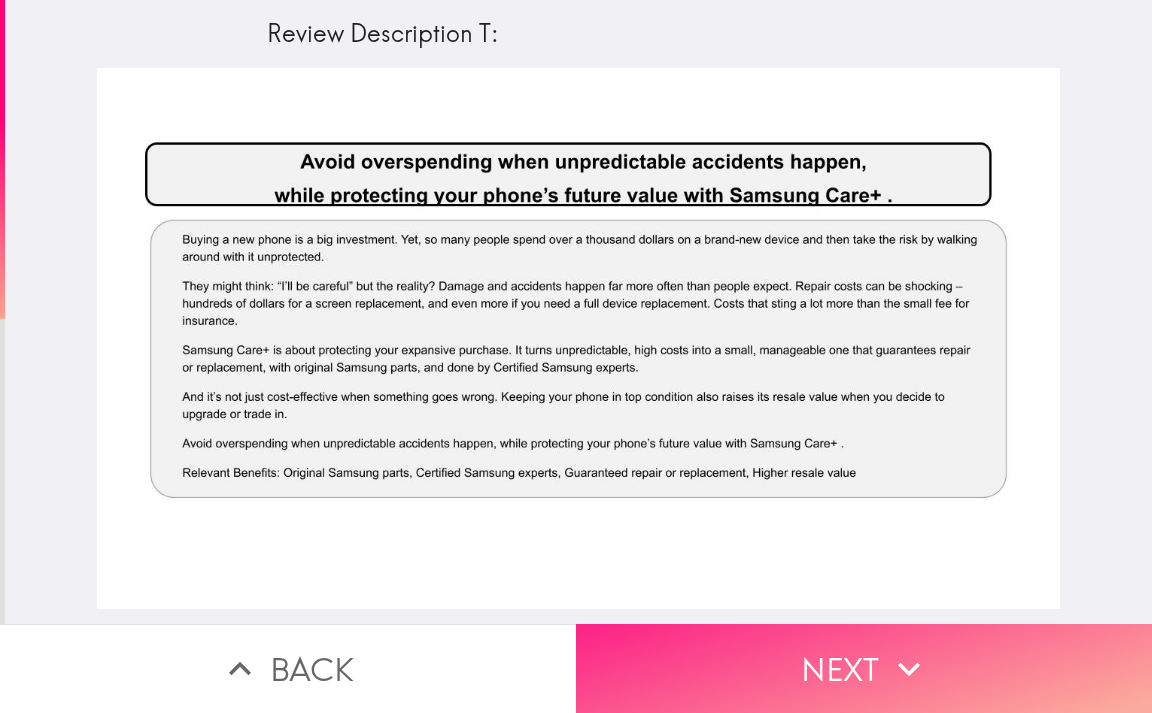 click on "Next" at bounding box center [864, 668] 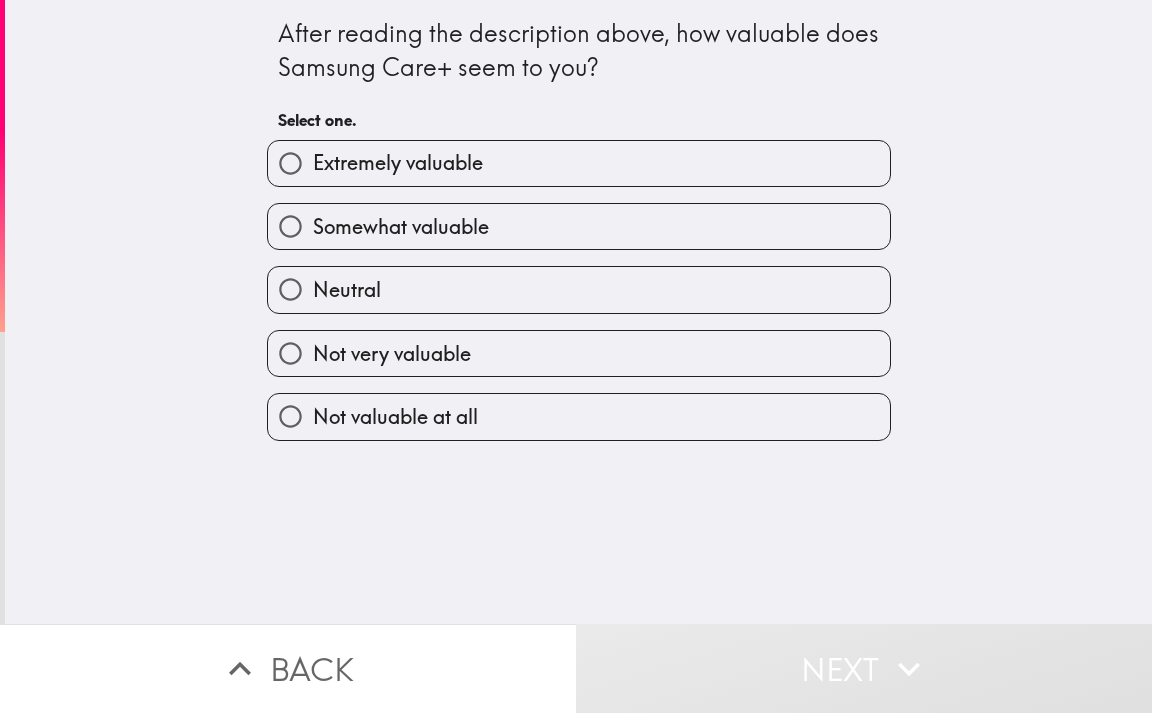 click on "Somewhat valuable" at bounding box center [401, 227] 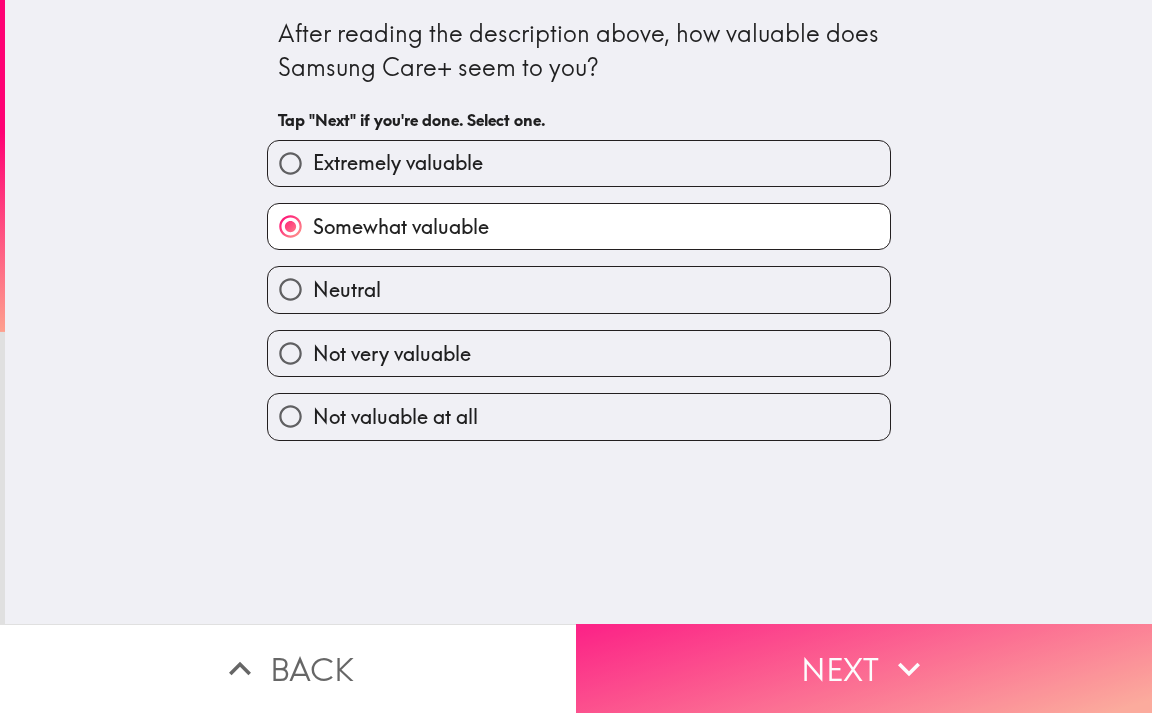 click on "Next" at bounding box center (864, 668) 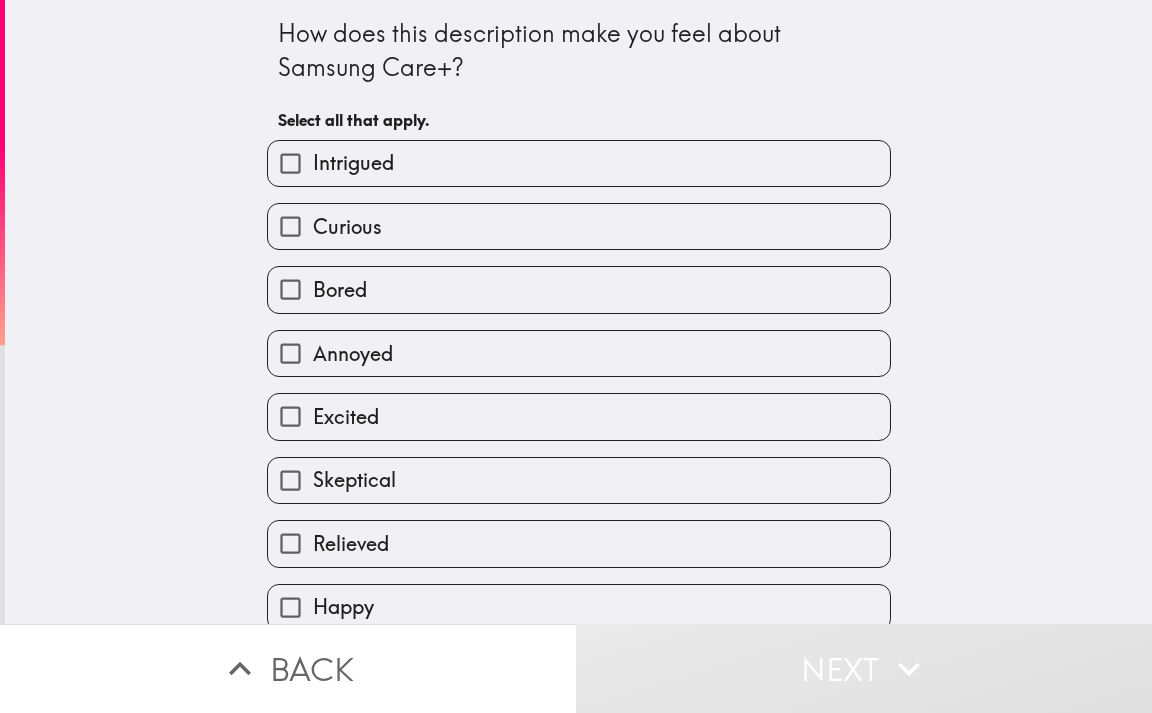 drag, startPoint x: 293, startPoint y: 153, endPoint x: 199, endPoint y: 212, distance: 110.98198 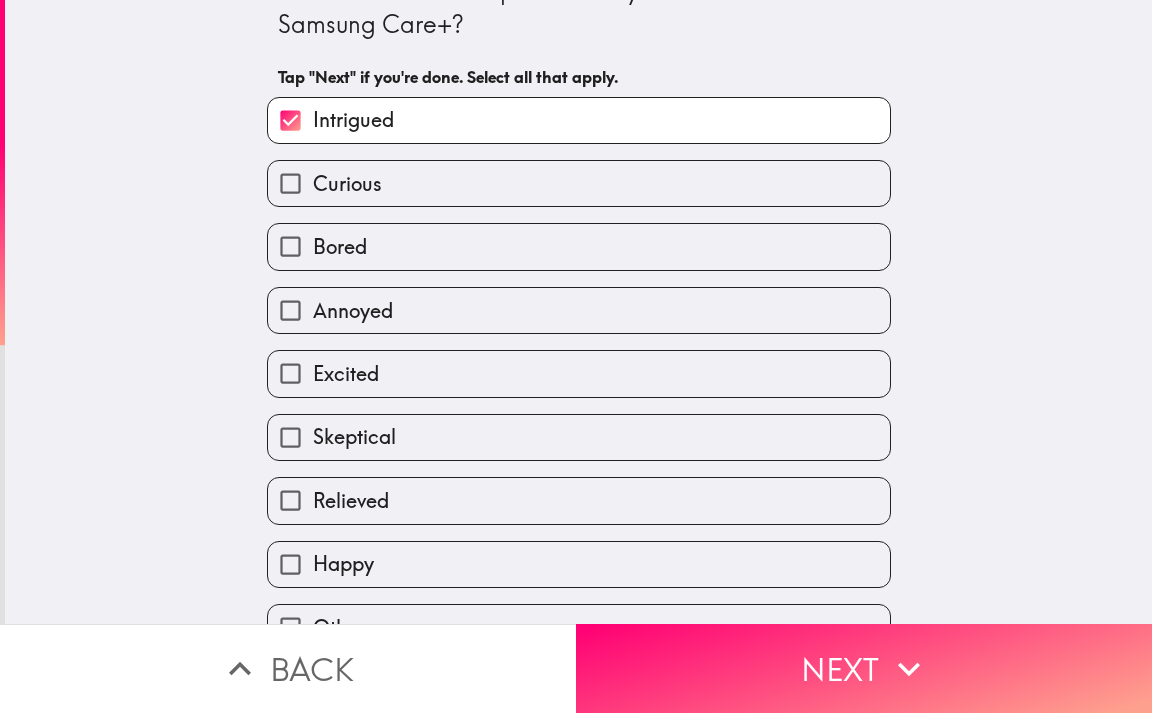 scroll, scrollTop: 85, scrollLeft: 0, axis: vertical 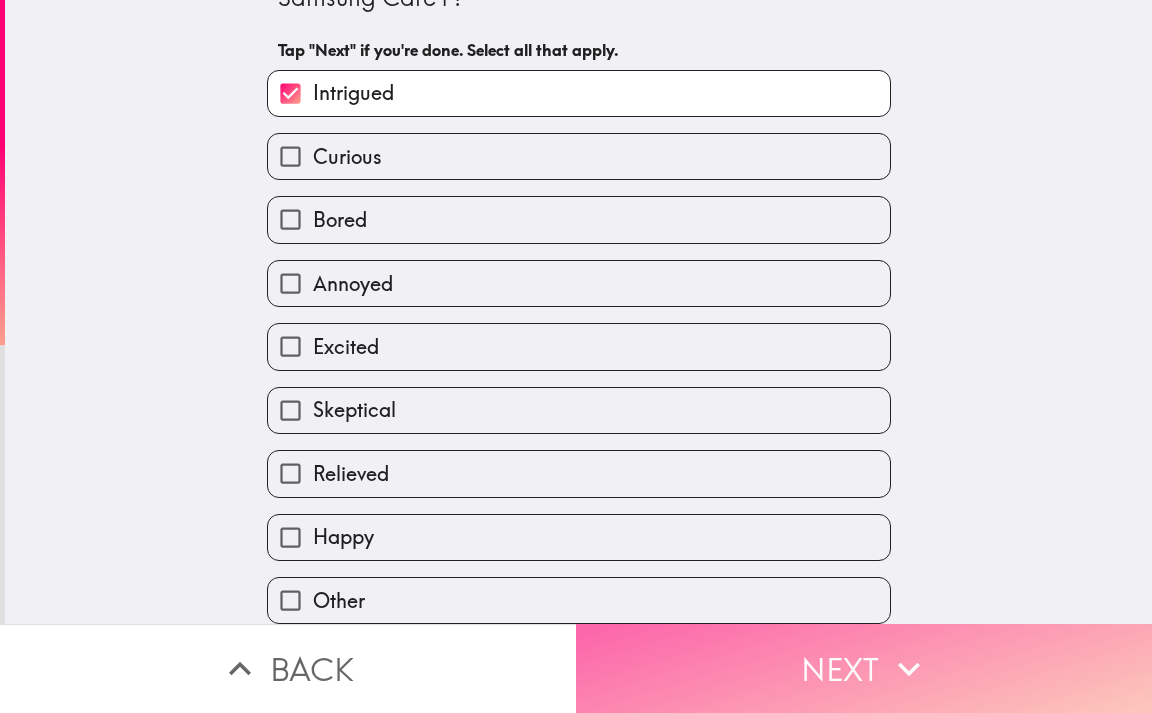 click on "Next" at bounding box center (864, 668) 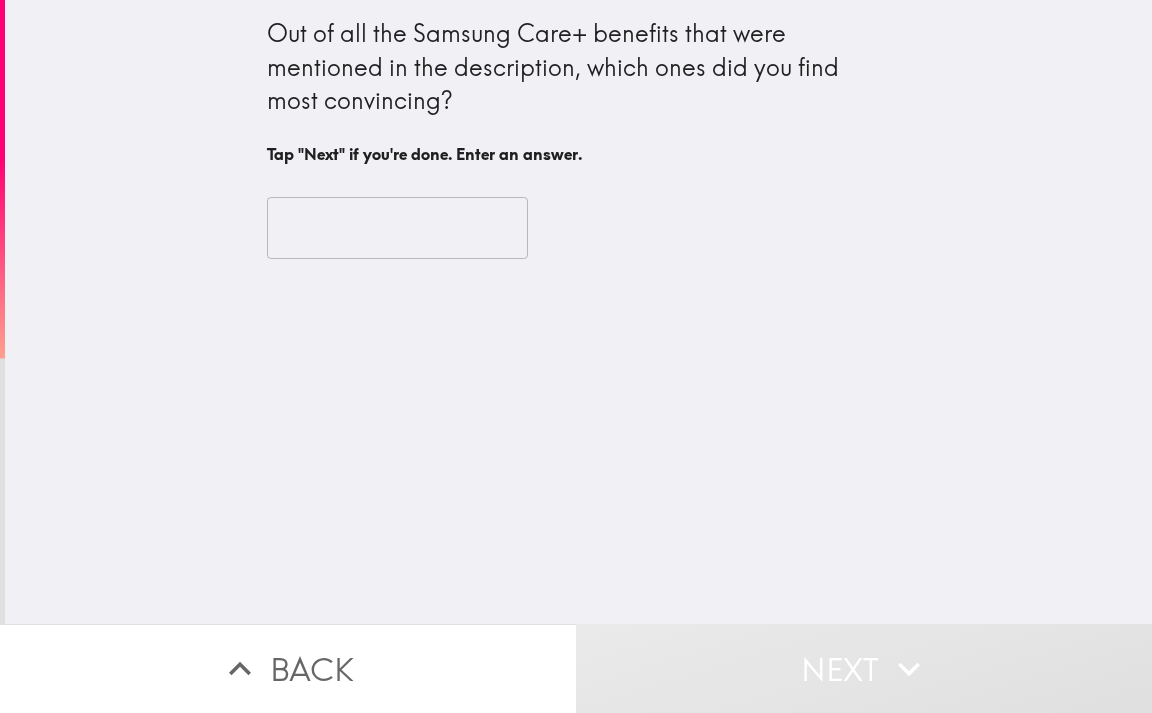 click at bounding box center [397, 228] 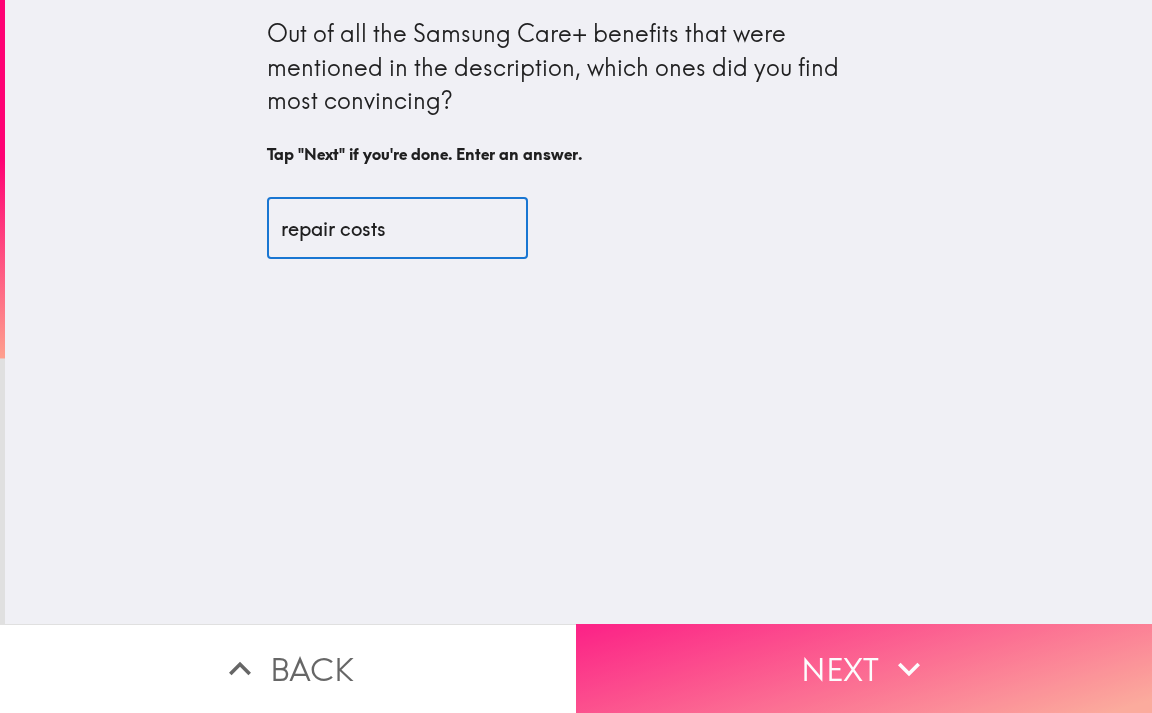 type on "repair costs" 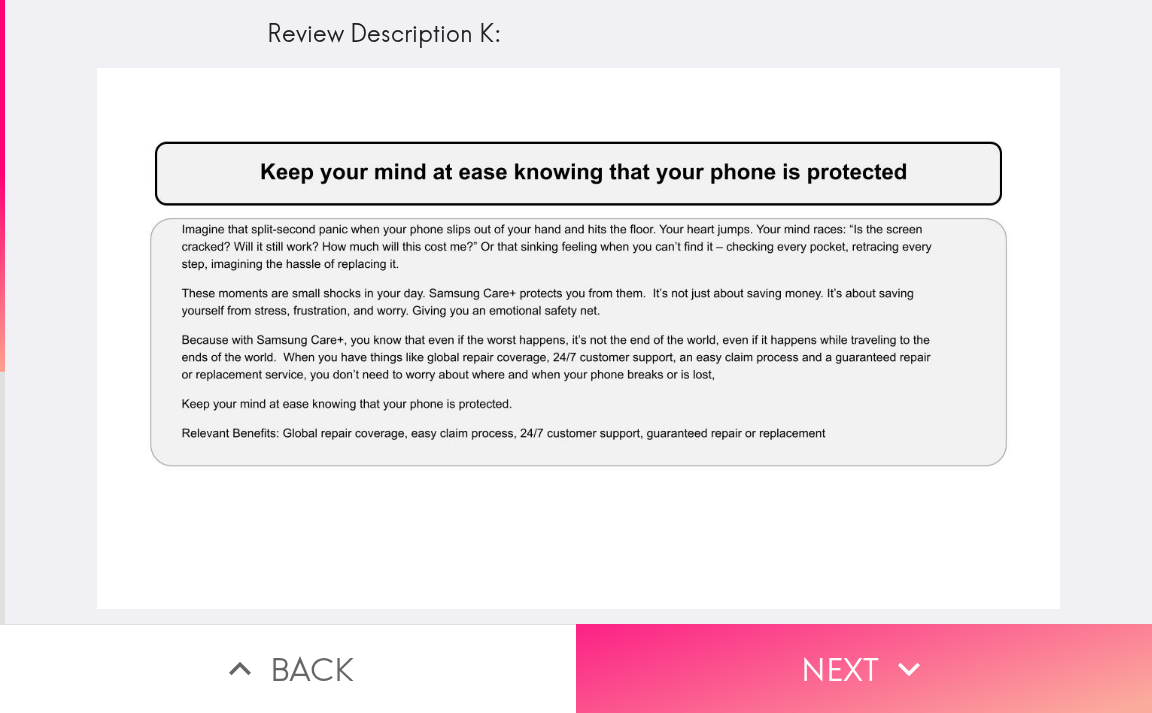 click 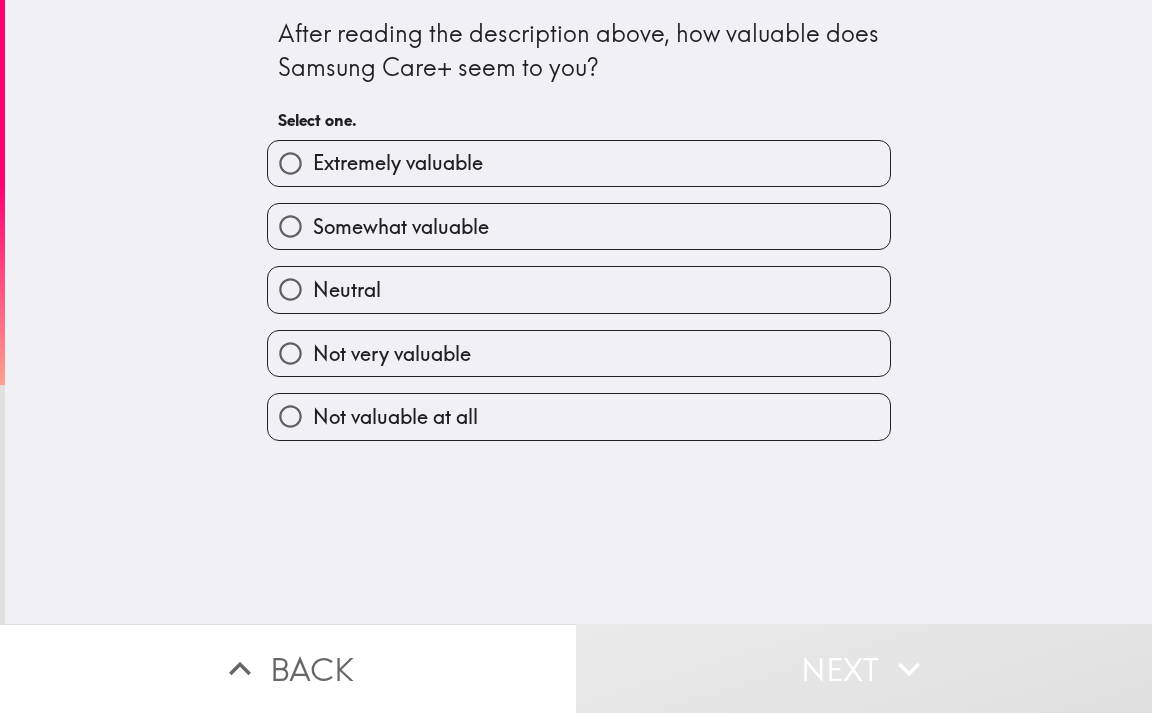click on "Somewhat valuable" at bounding box center (401, 227) 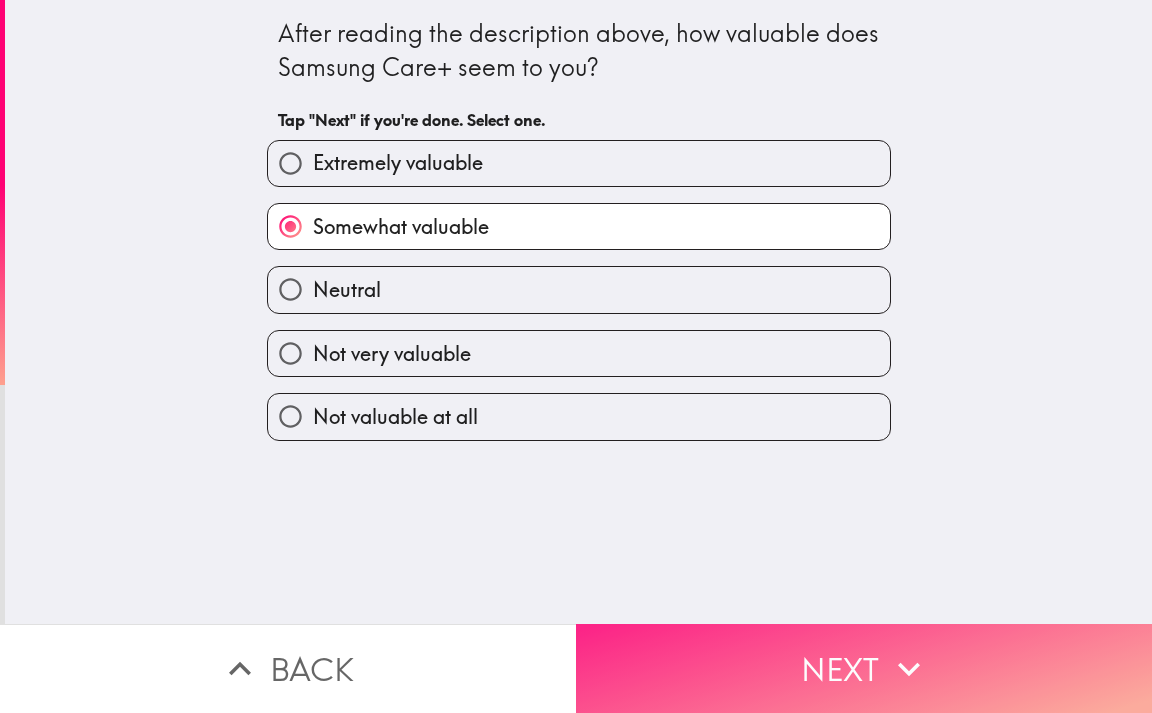 click on "Next" at bounding box center [864, 668] 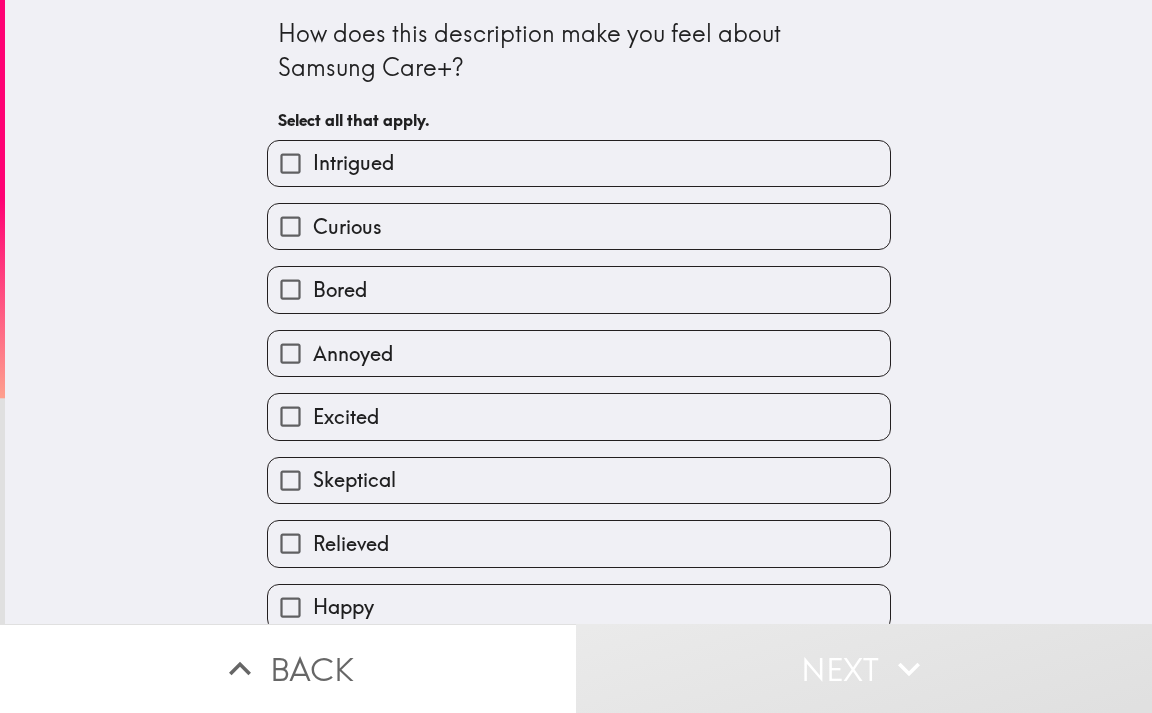 scroll, scrollTop: 85, scrollLeft: 0, axis: vertical 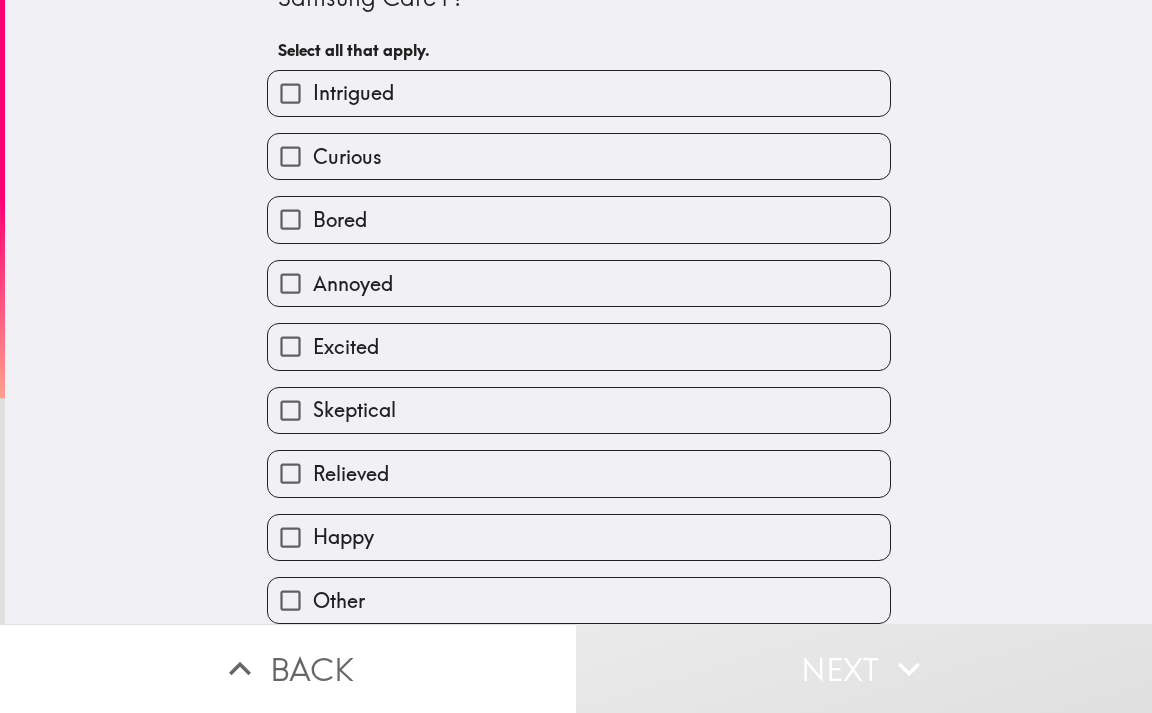 click on "Other" at bounding box center (579, 600) 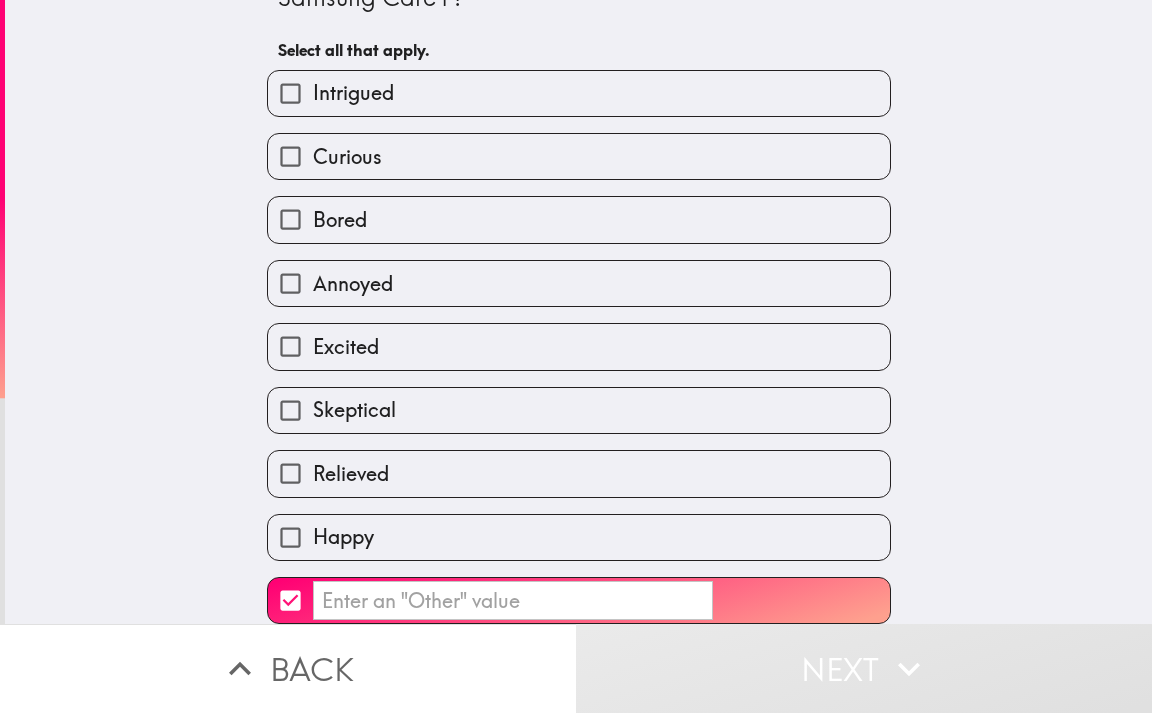 click on "Happy" at bounding box center (343, 537) 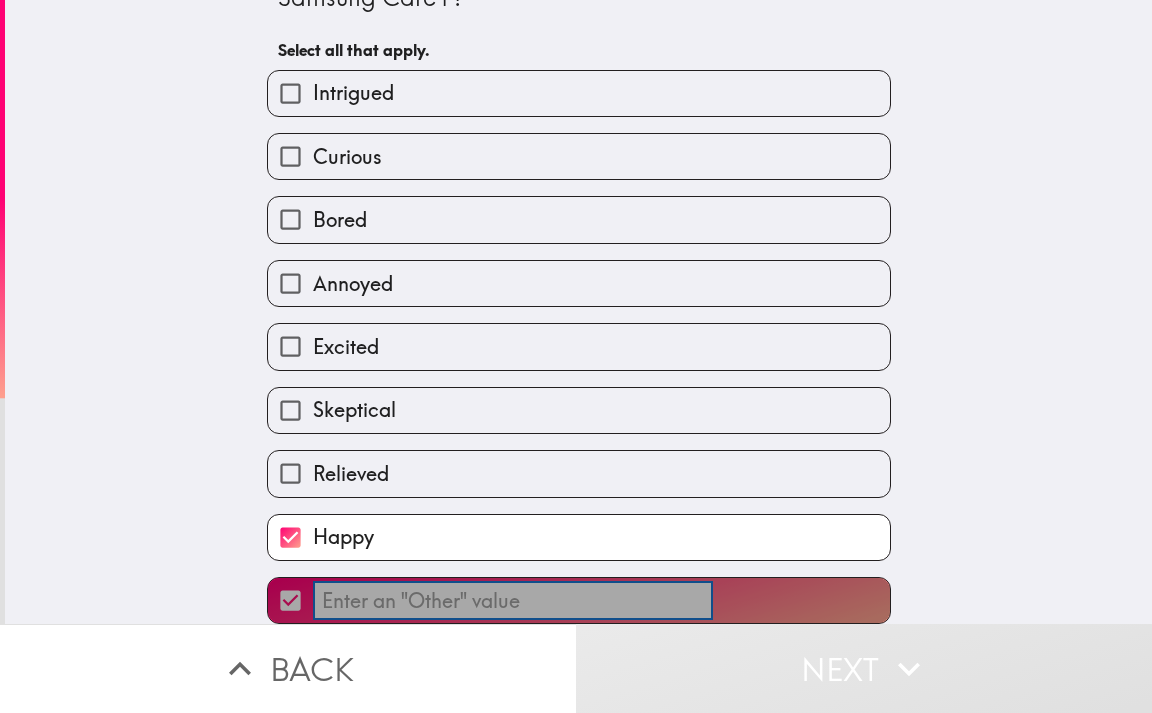 click on "​" at bounding box center [513, 600] 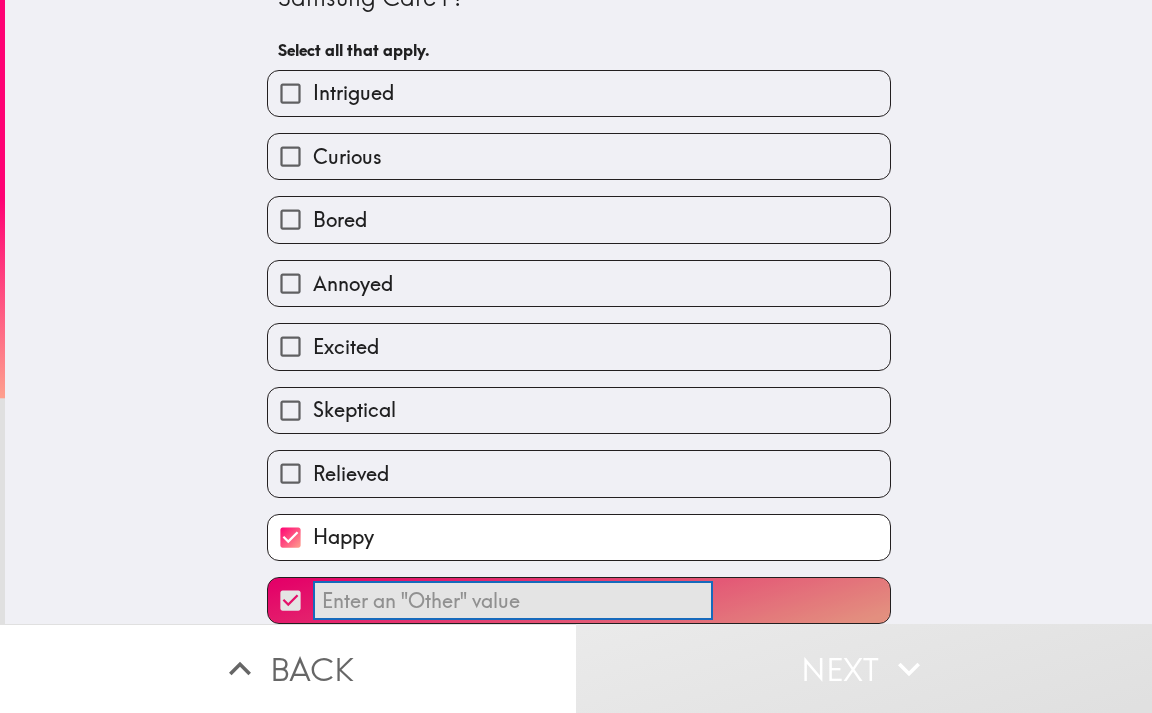 click on "​" at bounding box center (290, 600) 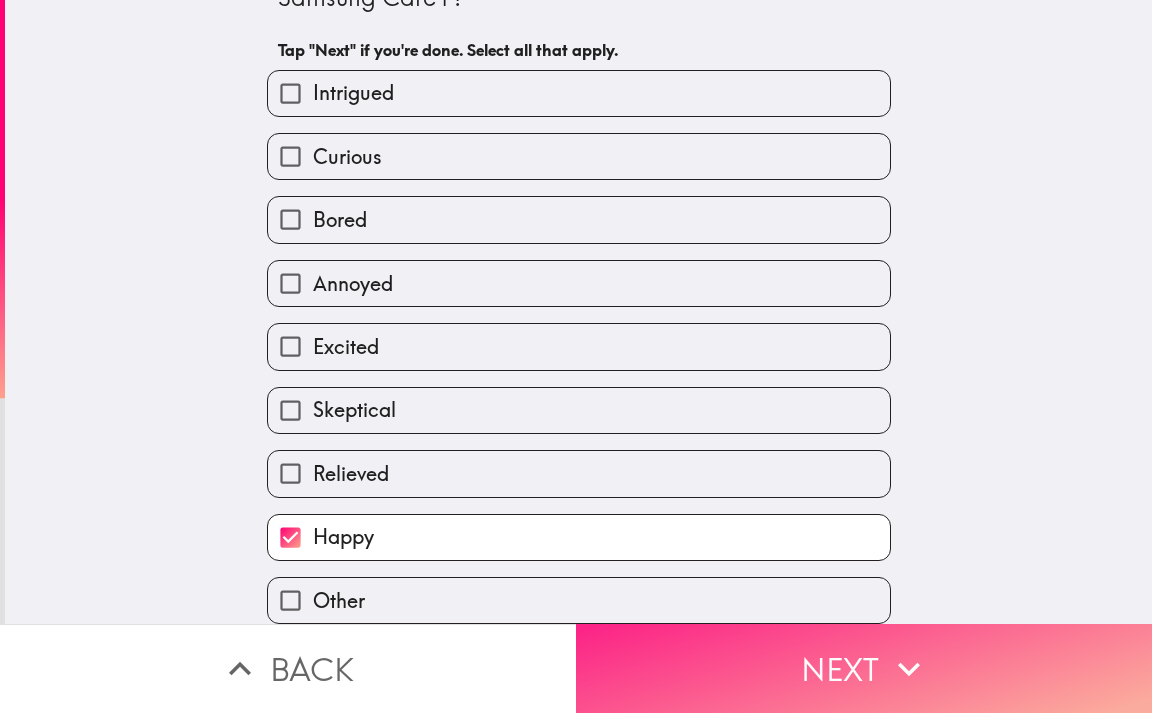 click on "Next" at bounding box center [864, 668] 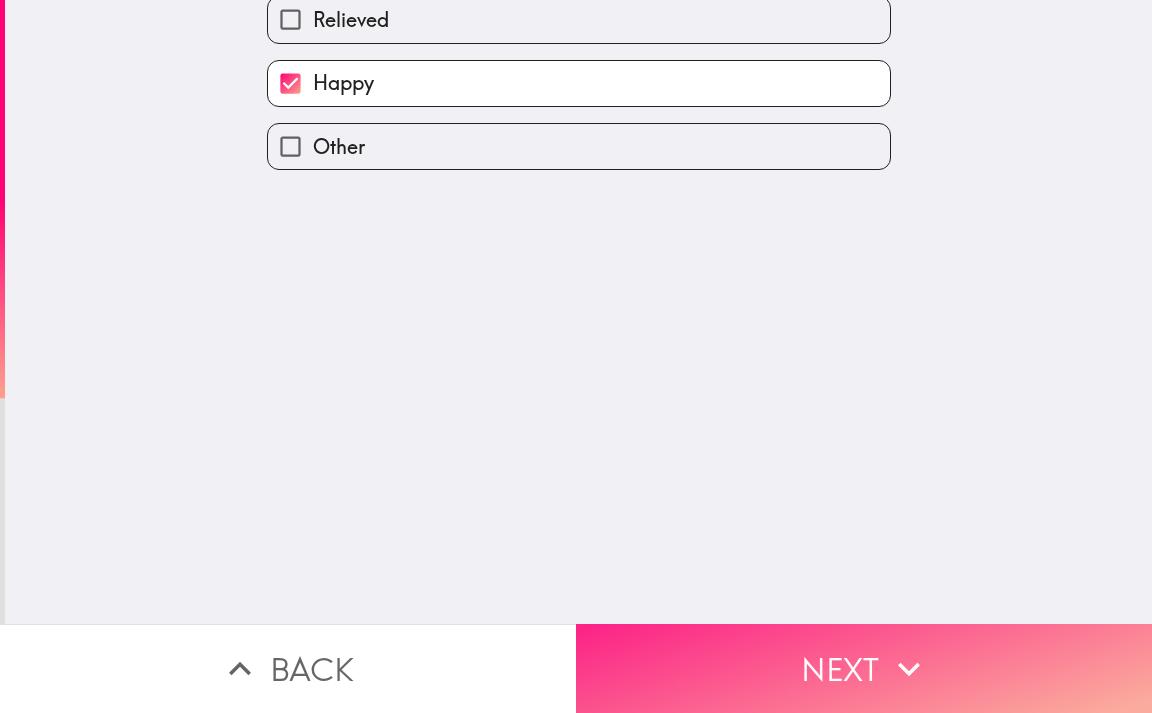 scroll, scrollTop: 0, scrollLeft: 0, axis: both 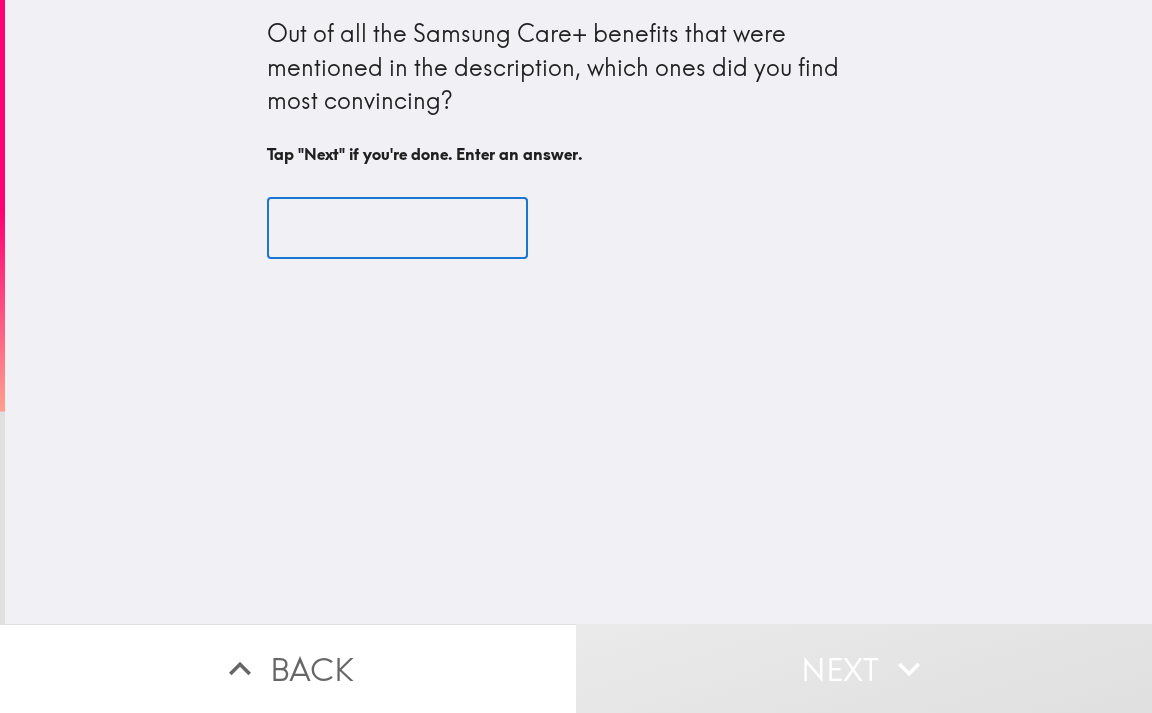 click at bounding box center (397, 228) 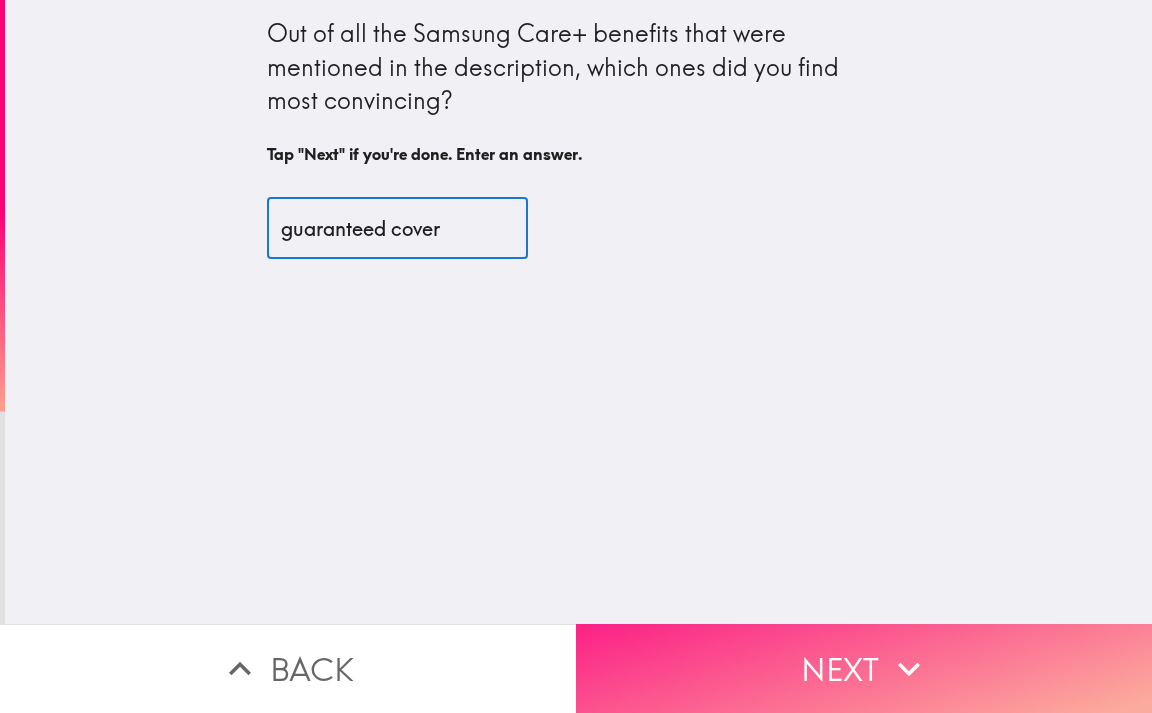 type on "guaranteed cover" 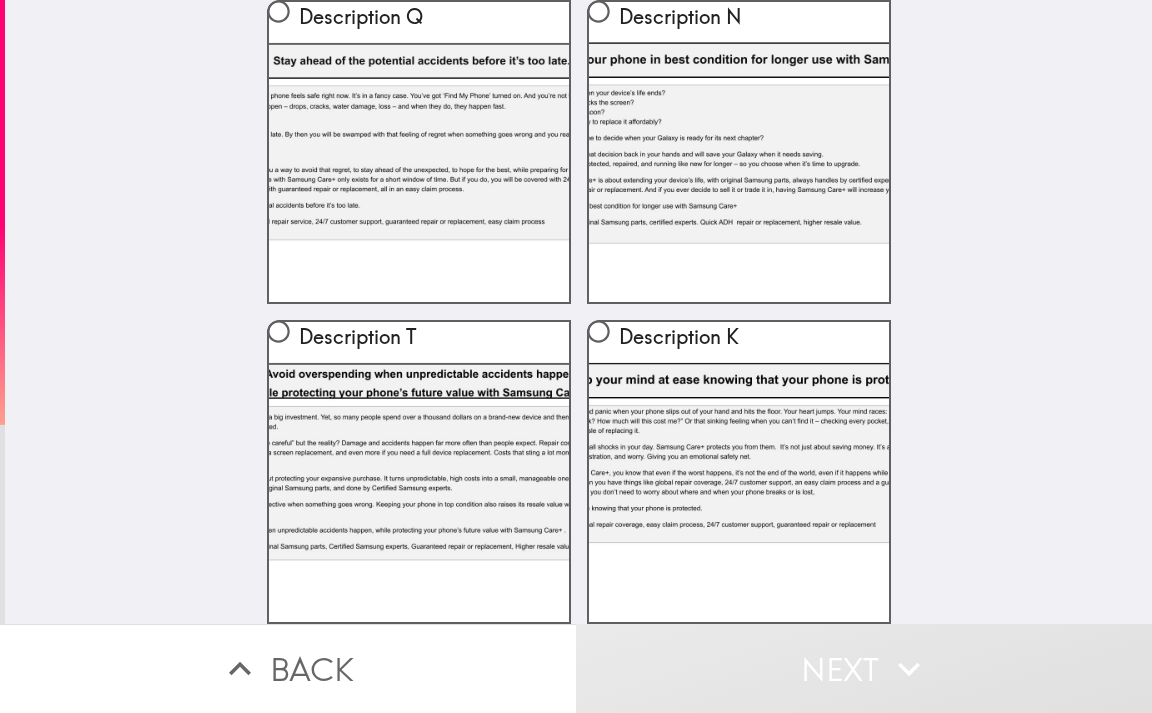 scroll, scrollTop: 155, scrollLeft: 0, axis: vertical 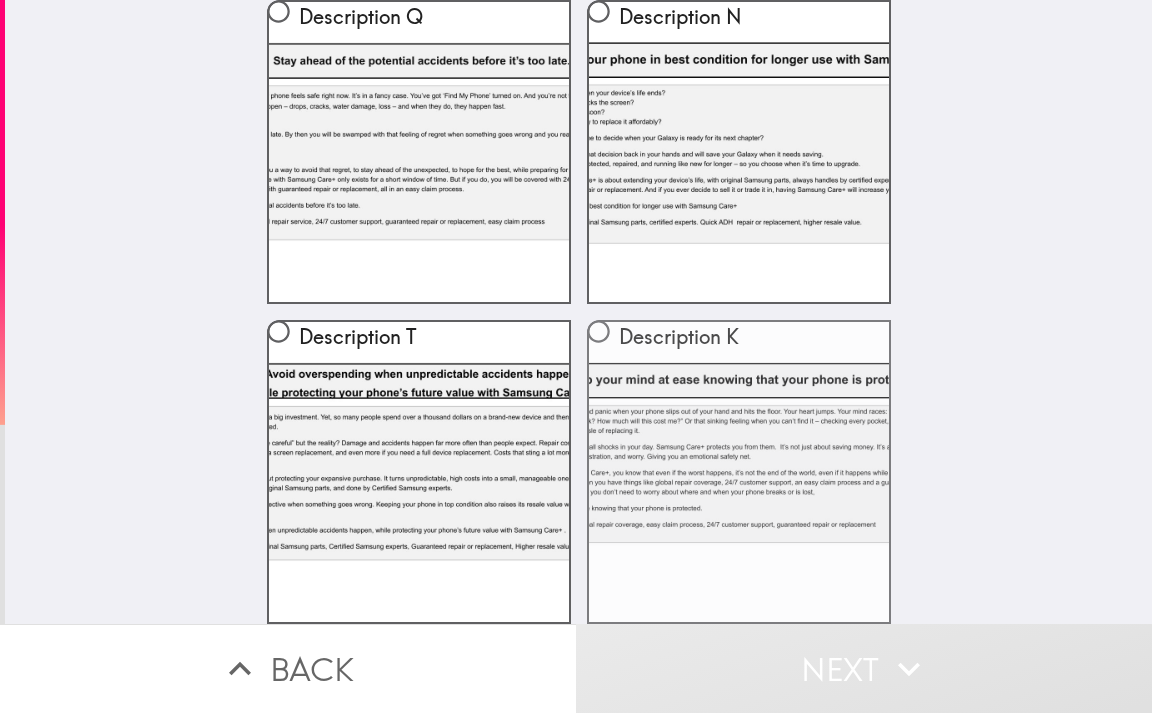 click on "Description K" at bounding box center (739, 472) 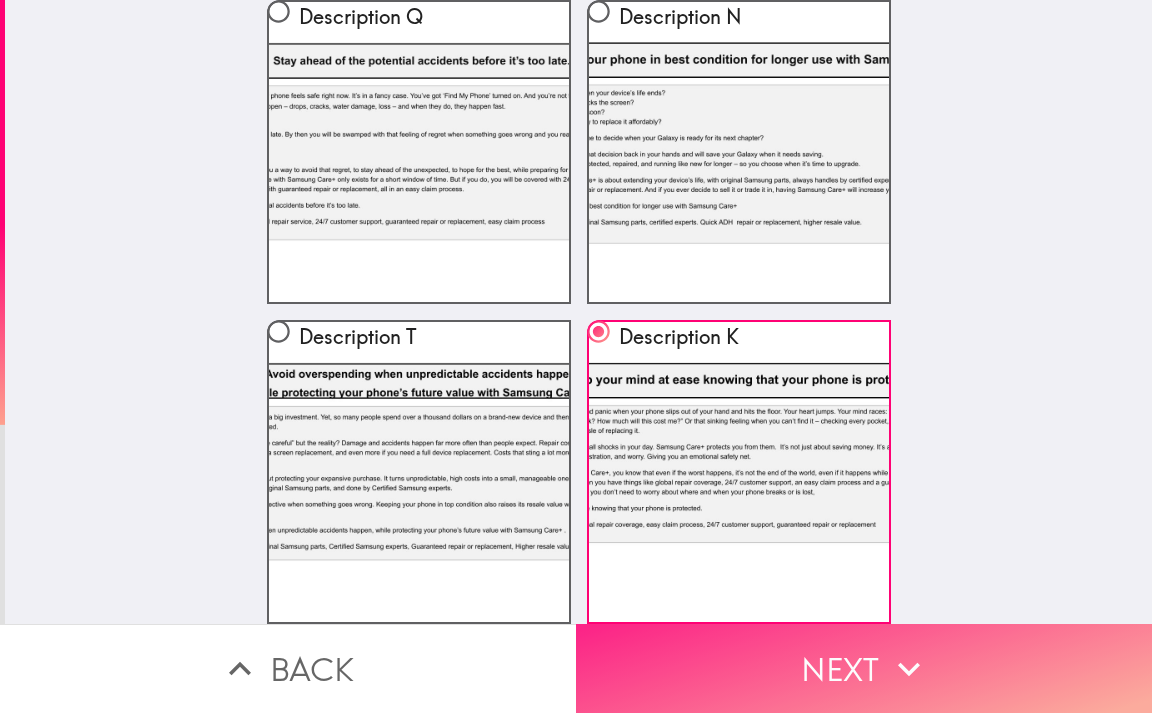 drag, startPoint x: 978, startPoint y: 675, endPoint x: 993, endPoint y: 678, distance: 15.297058 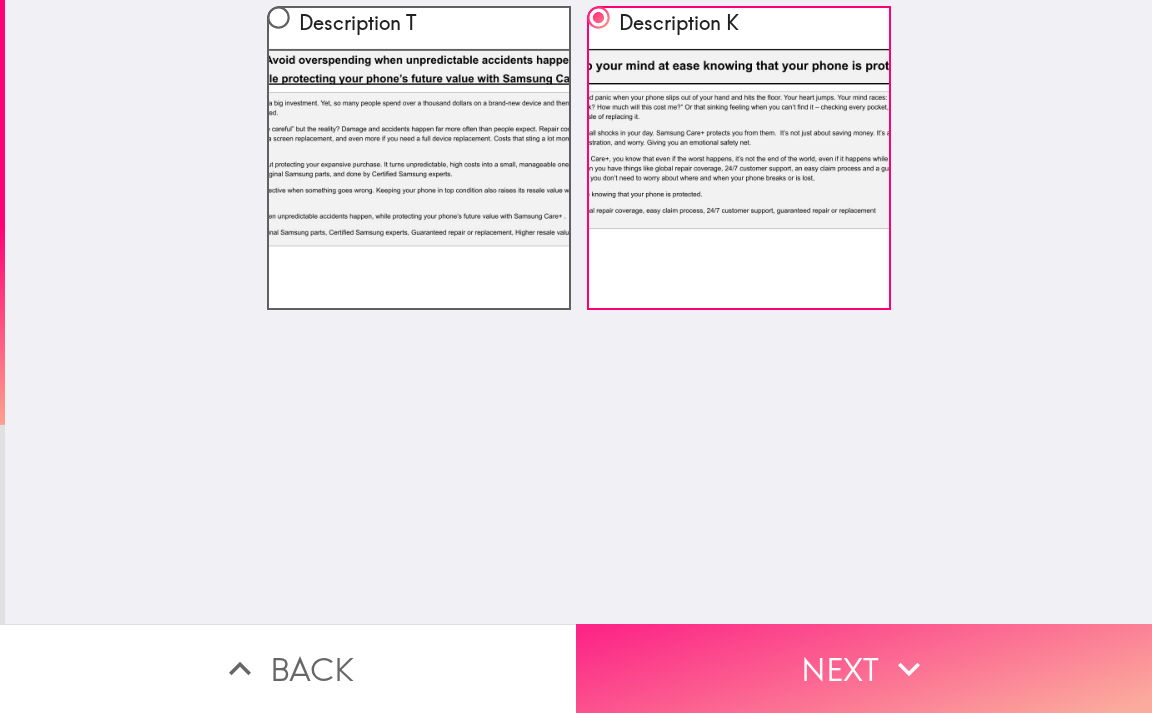 scroll, scrollTop: 0, scrollLeft: 0, axis: both 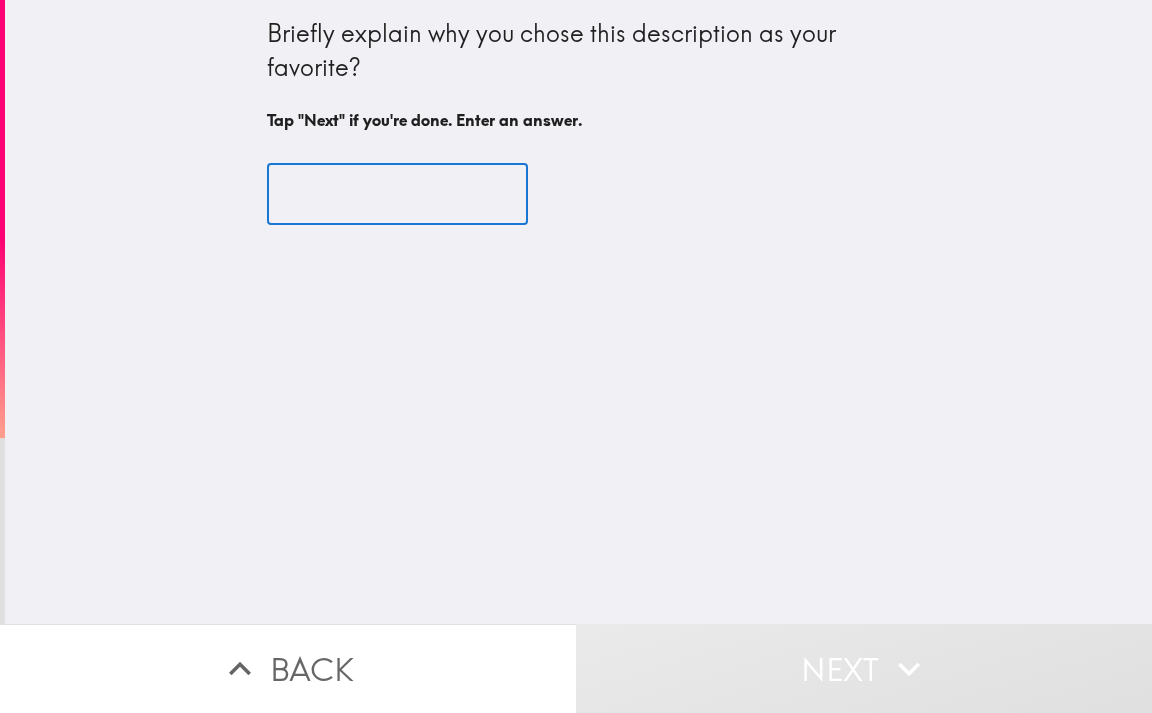 click at bounding box center (397, 195) 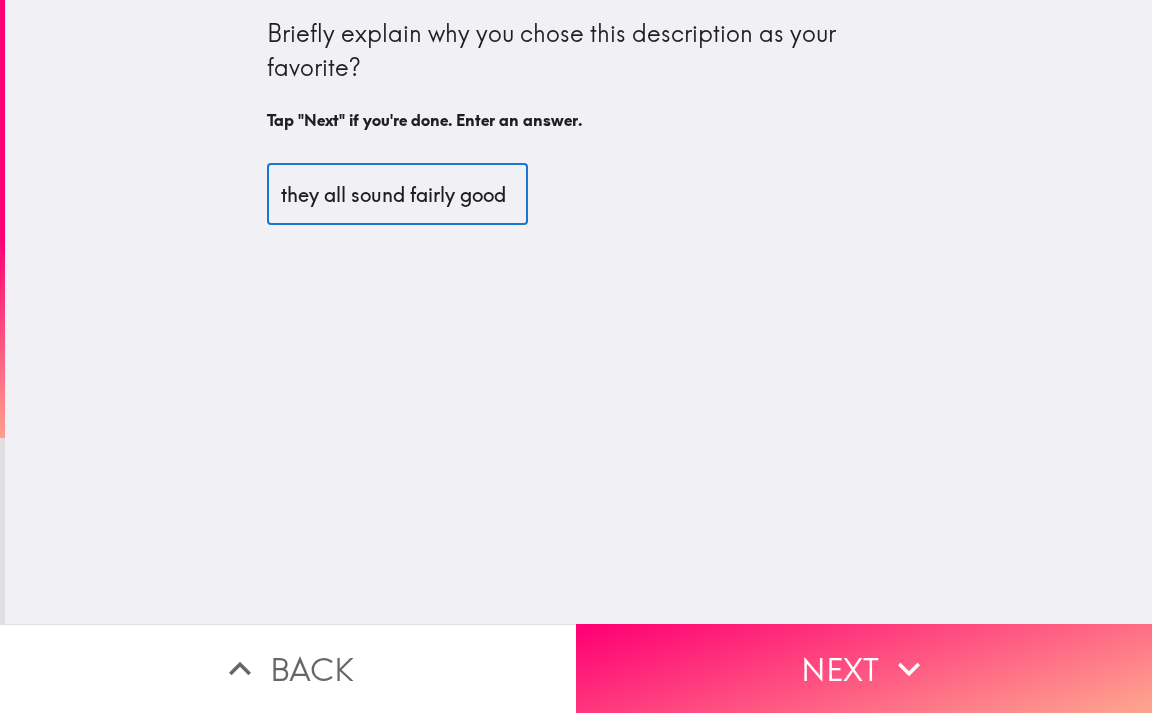scroll, scrollTop: 0, scrollLeft: 15, axis: horizontal 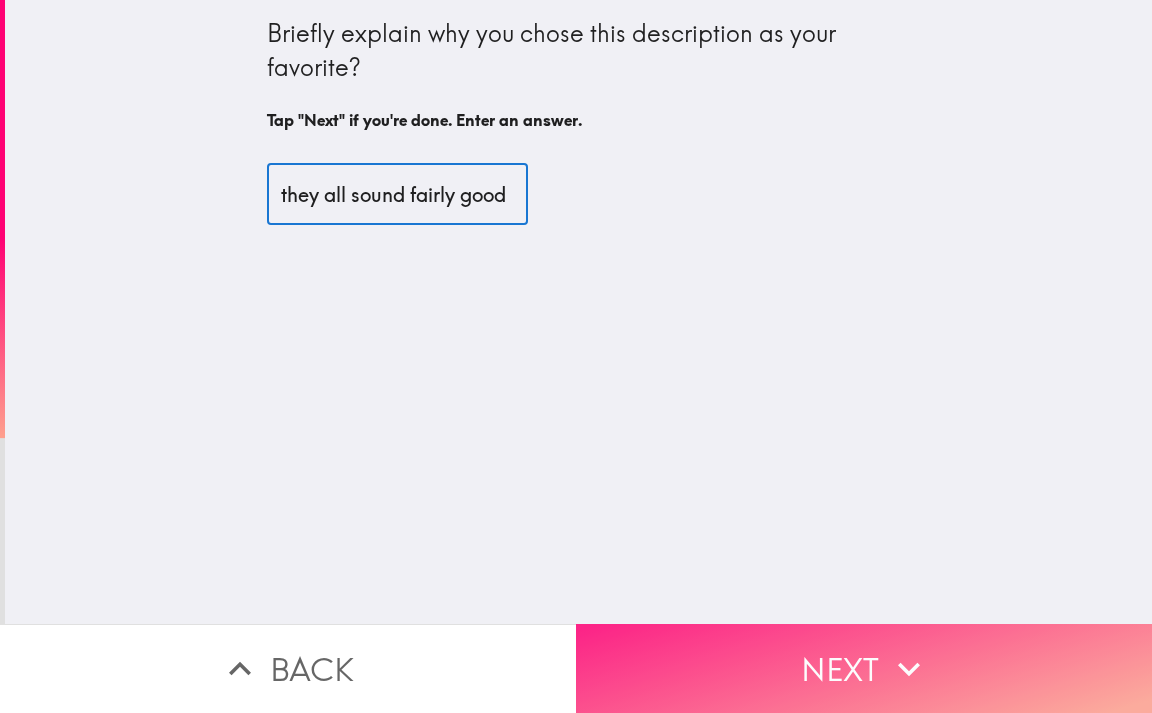 type on "they all sound fairly good" 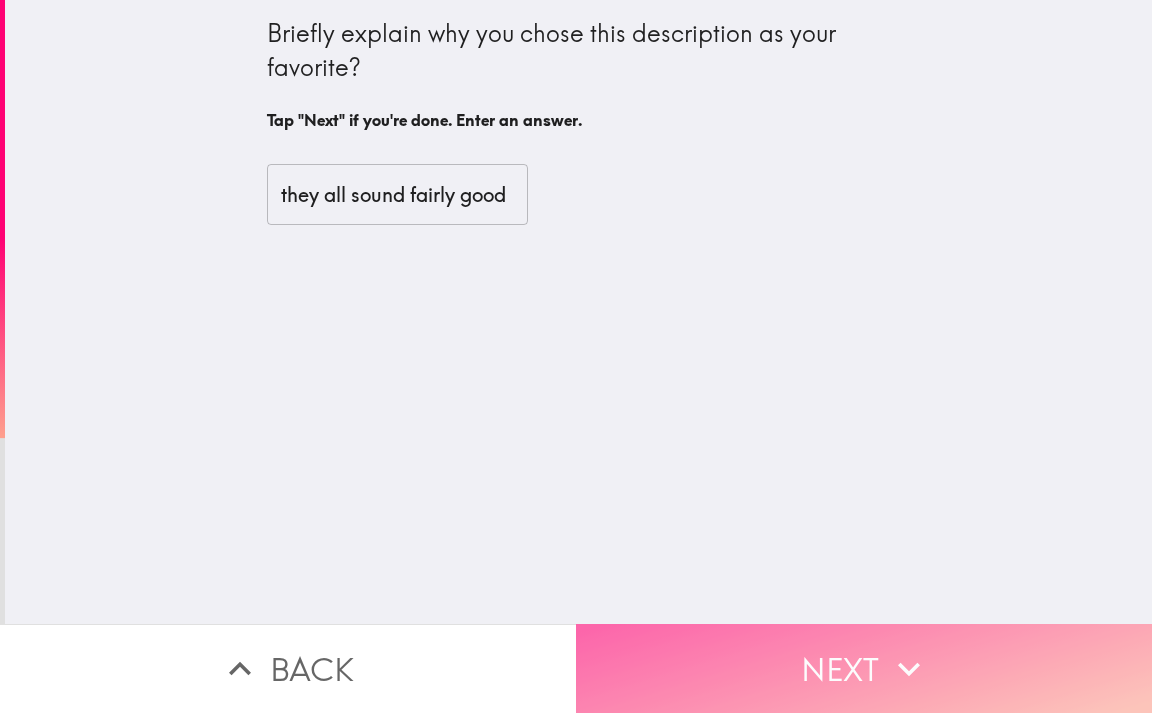click on "Next" at bounding box center [864, 668] 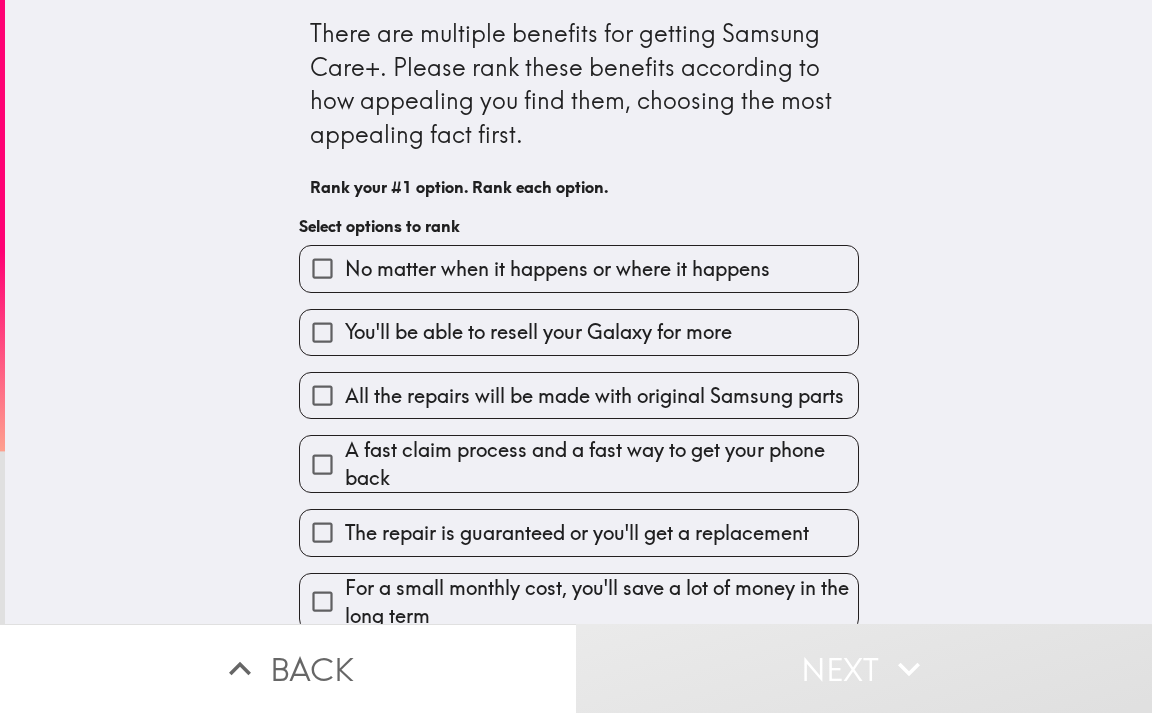 click on "No matter when it happens or where it happens" at bounding box center [557, 269] 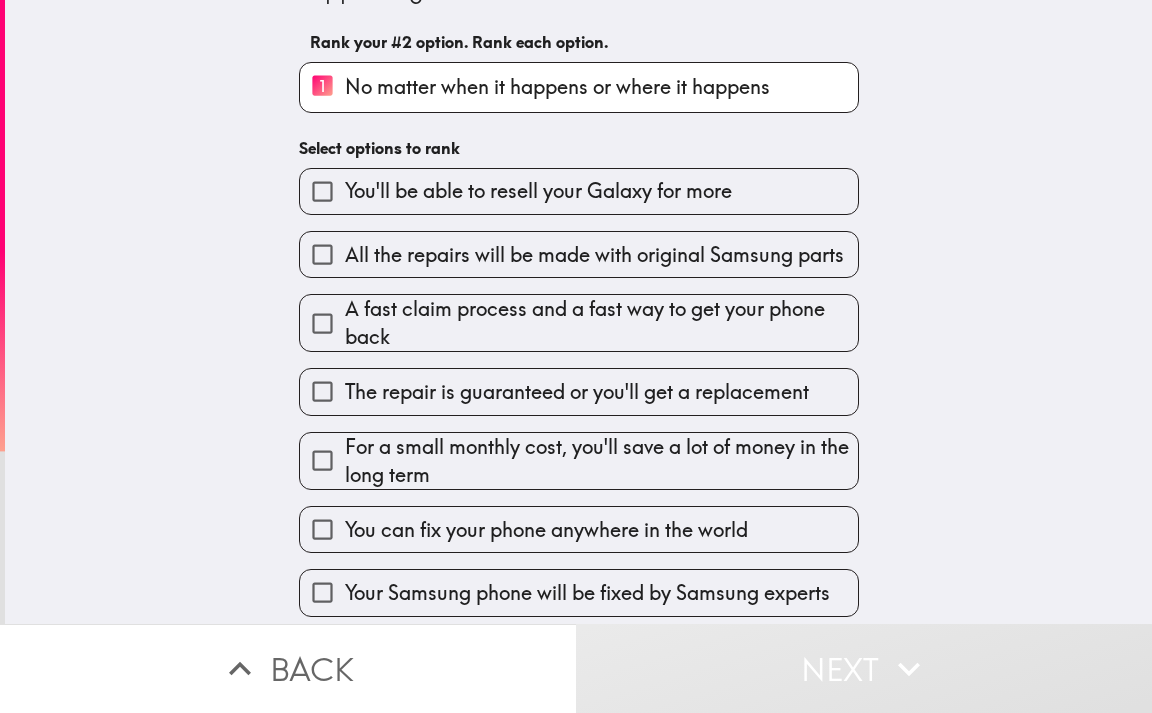 scroll, scrollTop: 27, scrollLeft: 0, axis: vertical 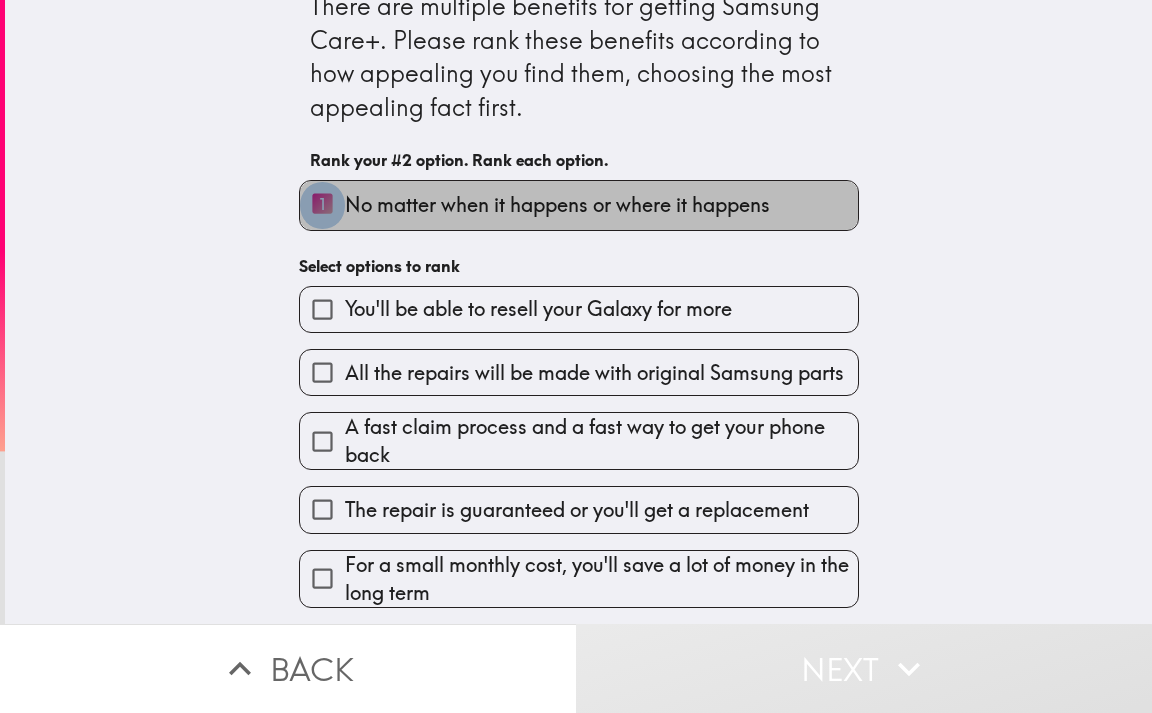 click on "1 No matter when it happens or where it happens" at bounding box center (322, 205) 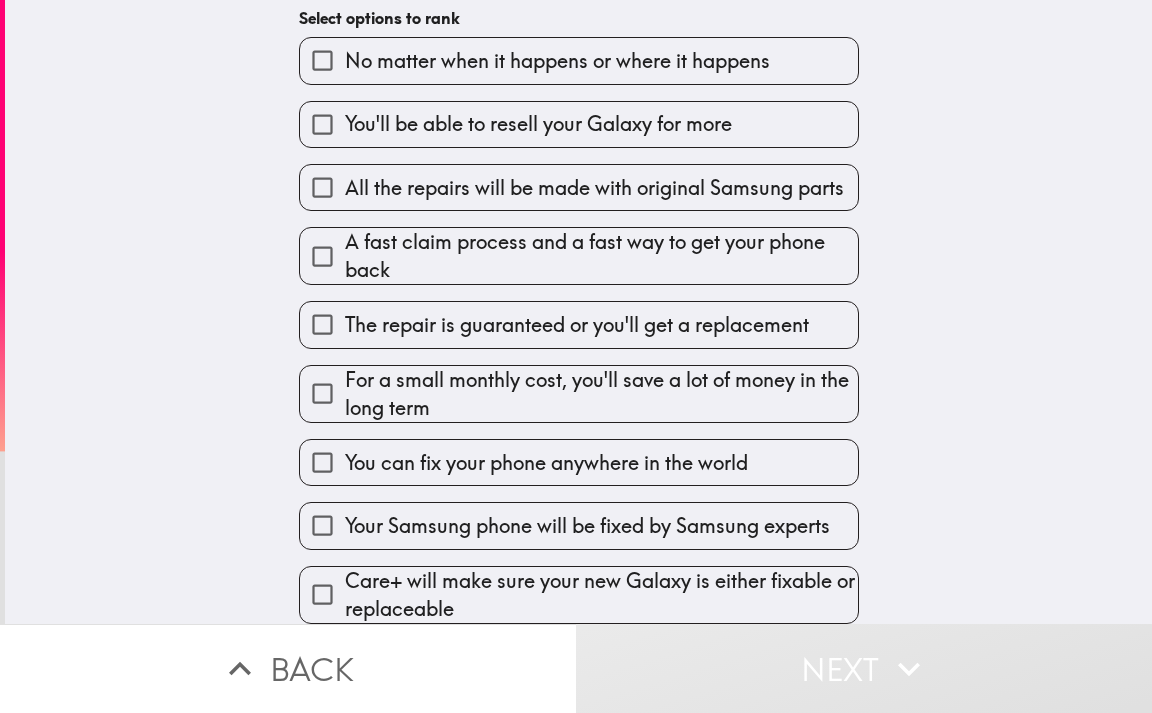 scroll, scrollTop: 223, scrollLeft: 0, axis: vertical 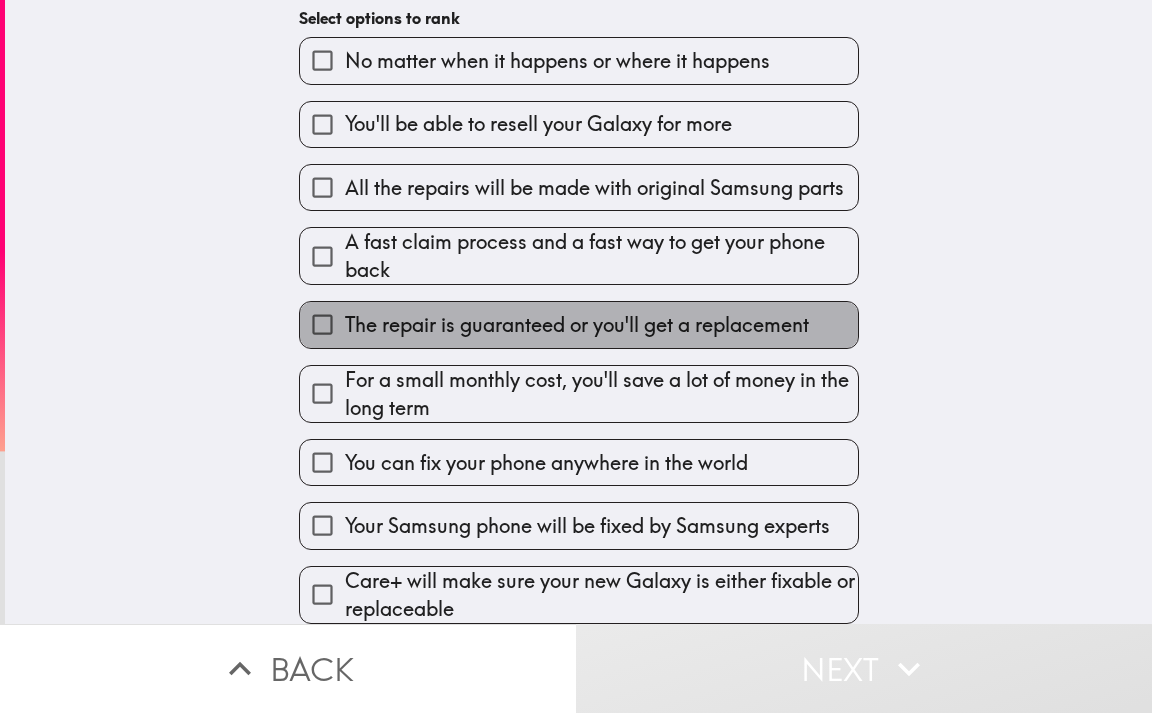 click on "The repair is guaranteed or you'll get a replacement" at bounding box center [577, 325] 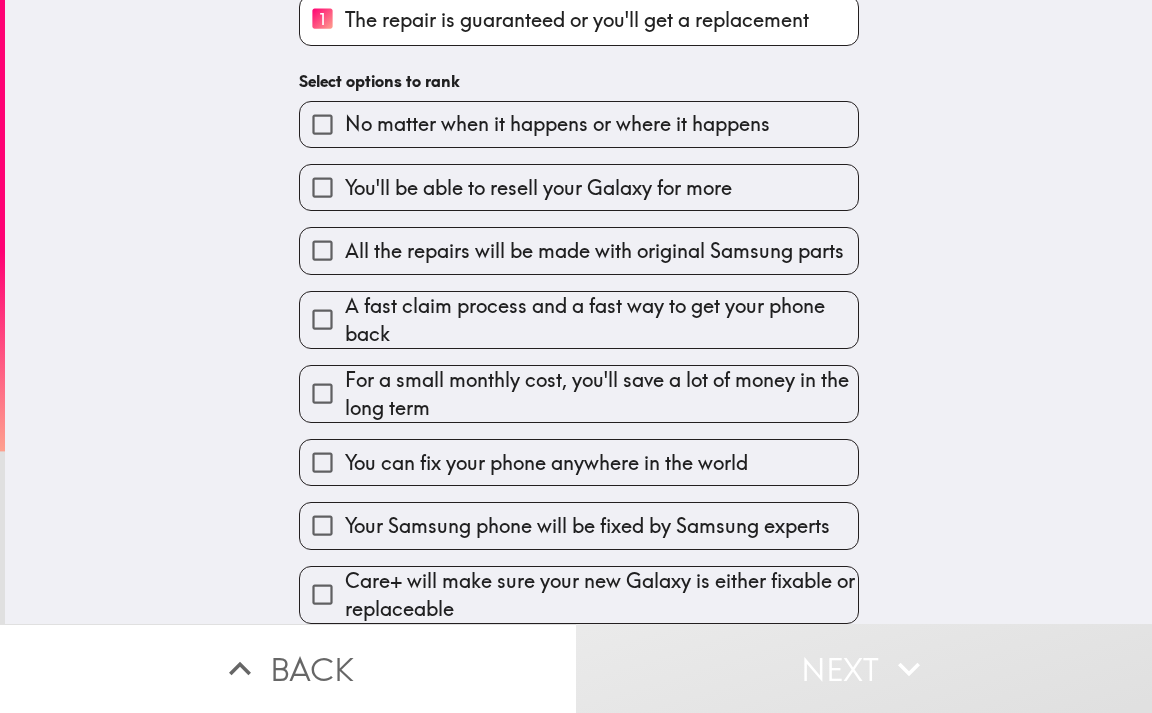 click on "Your Samsung phone will be fixed by Samsung experts" at bounding box center [587, 526] 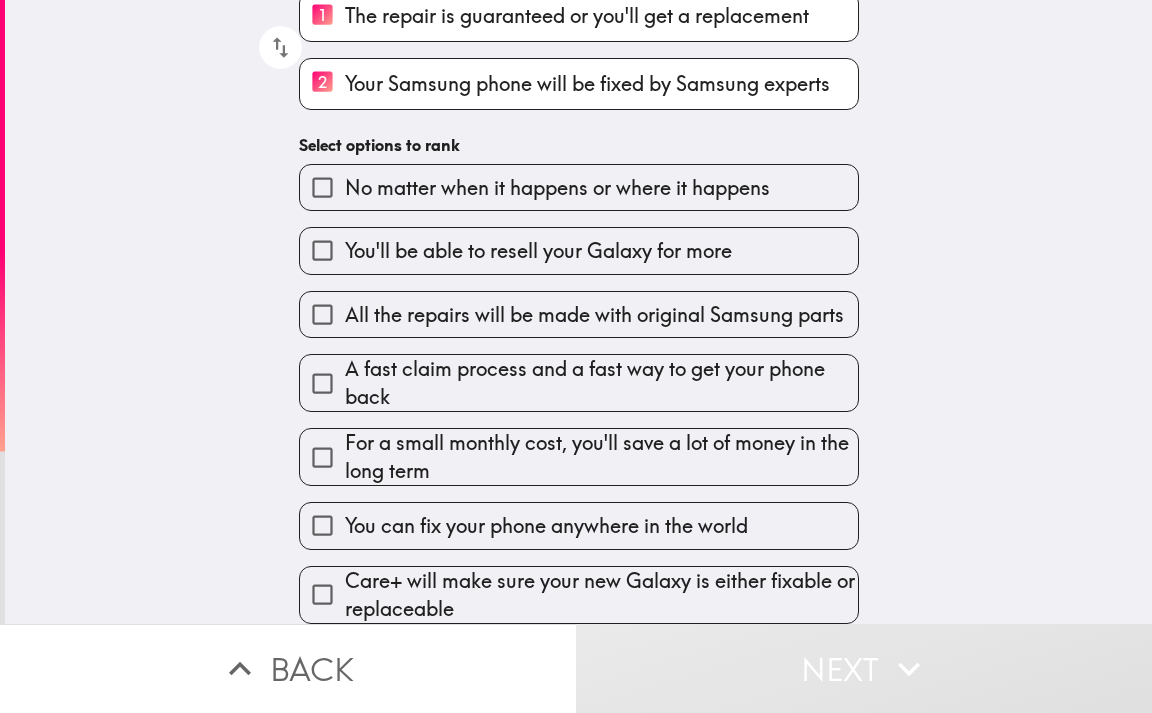 scroll, scrollTop: 231, scrollLeft: 0, axis: vertical 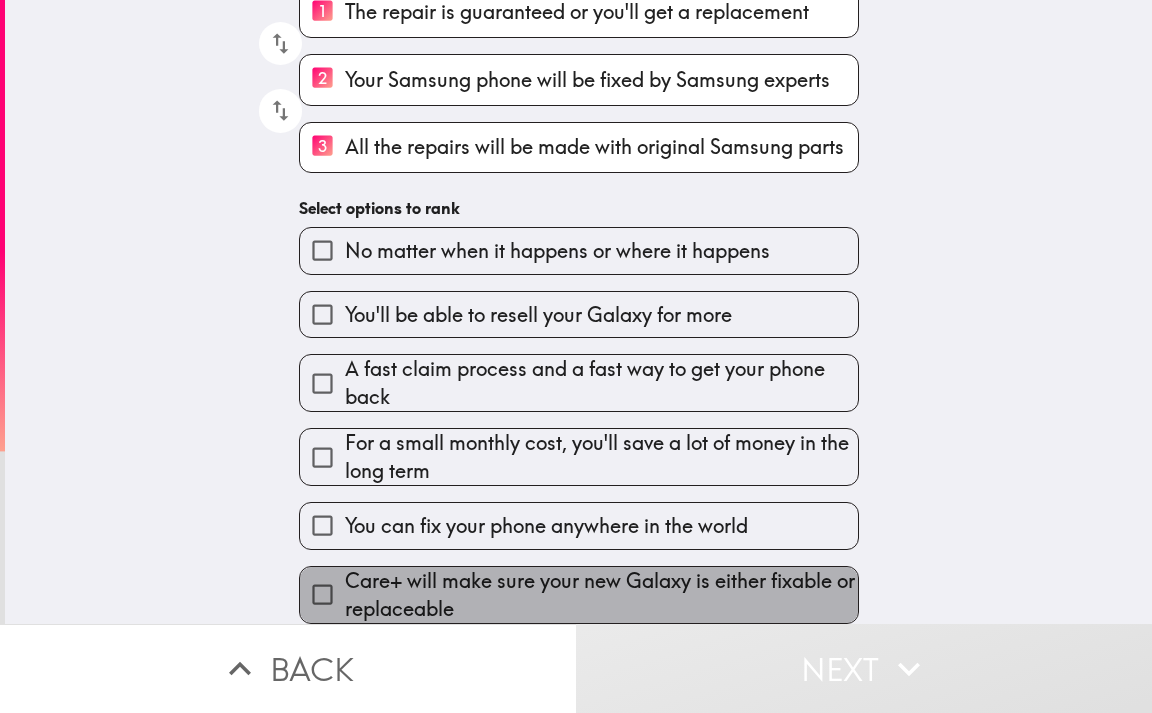 click on "Care+ will make sure your new Galaxy is either fixable or replaceable" at bounding box center (601, 595) 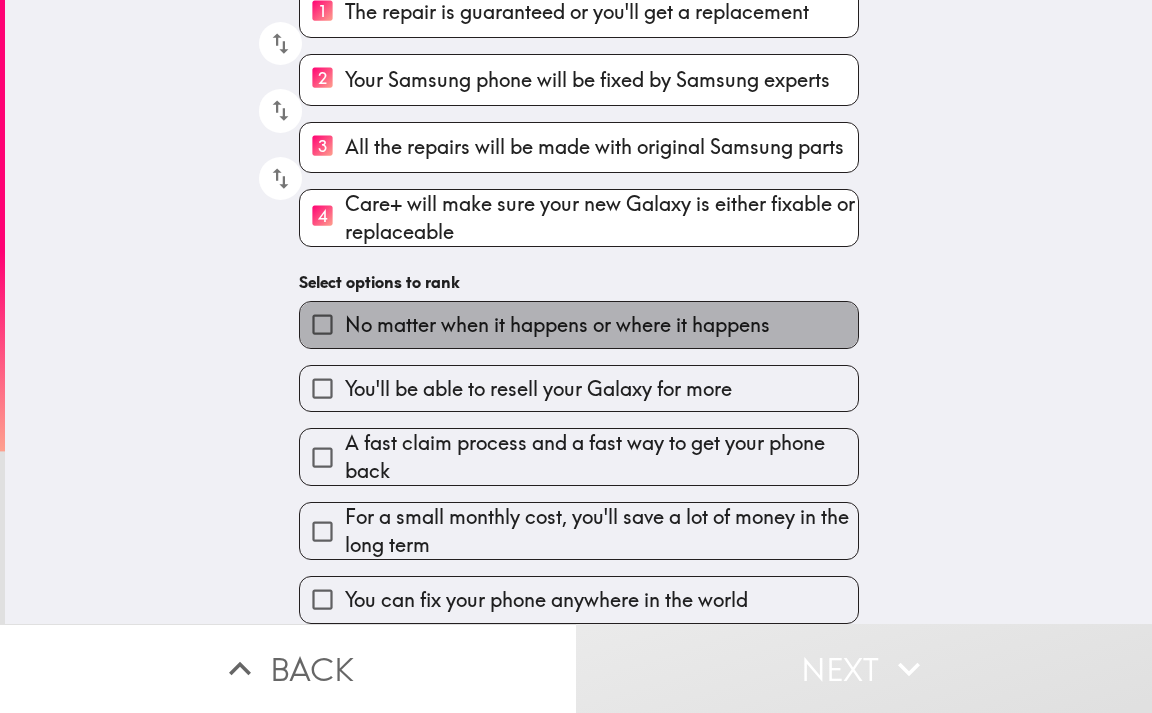 click on "No matter when it happens or where it happens" at bounding box center (557, 325) 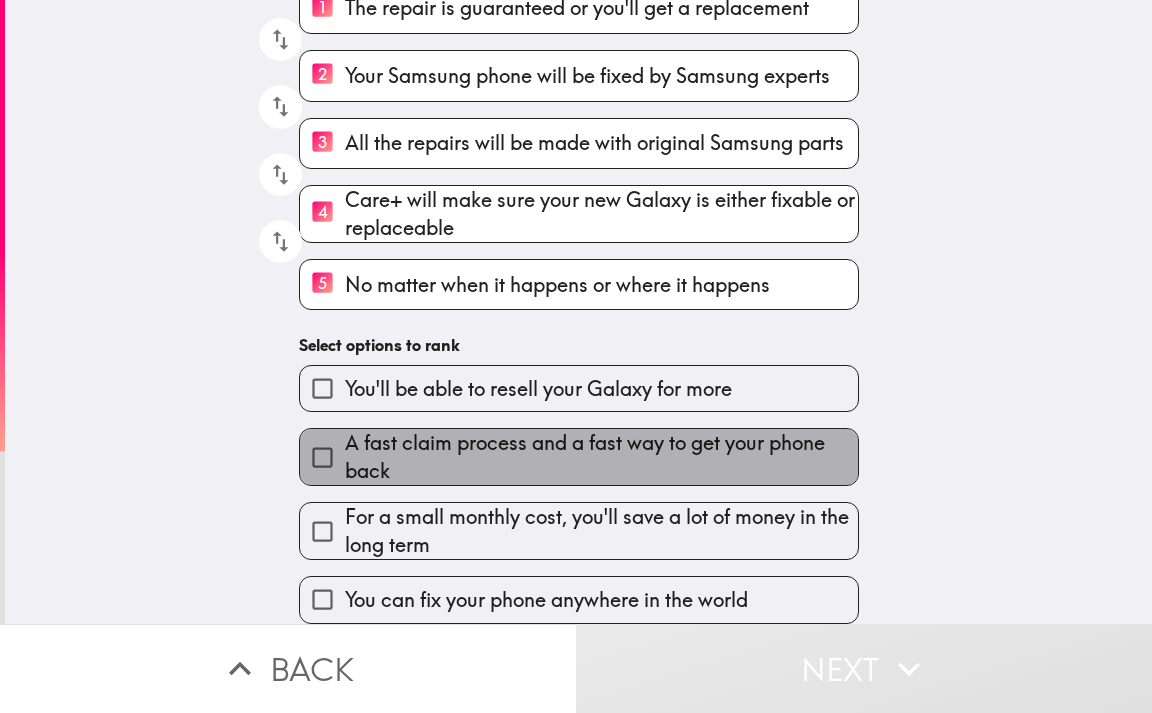click on "A fast claim process and a fast way to get your phone back" at bounding box center [601, 457] 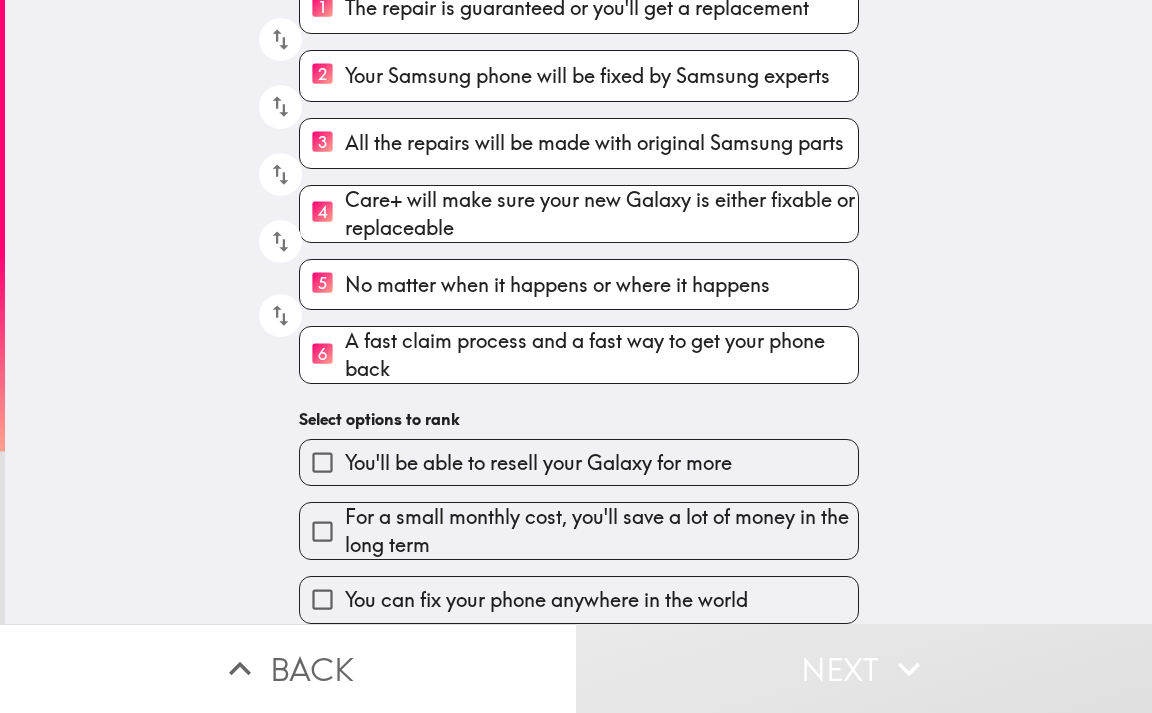 click on "For a small monthly cost, you'll save a lot of money in the long term" at bounding box center (601, 531) 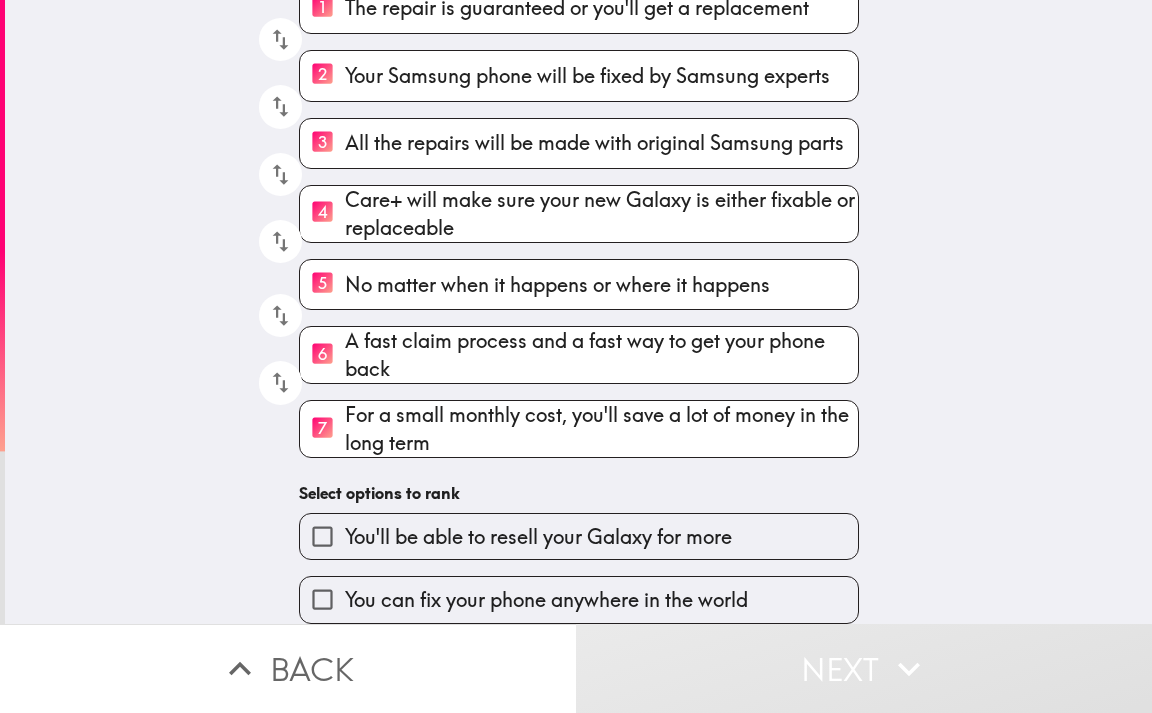 scroll, scrollTop: 239, scrollLeft: 0, axis: vertical 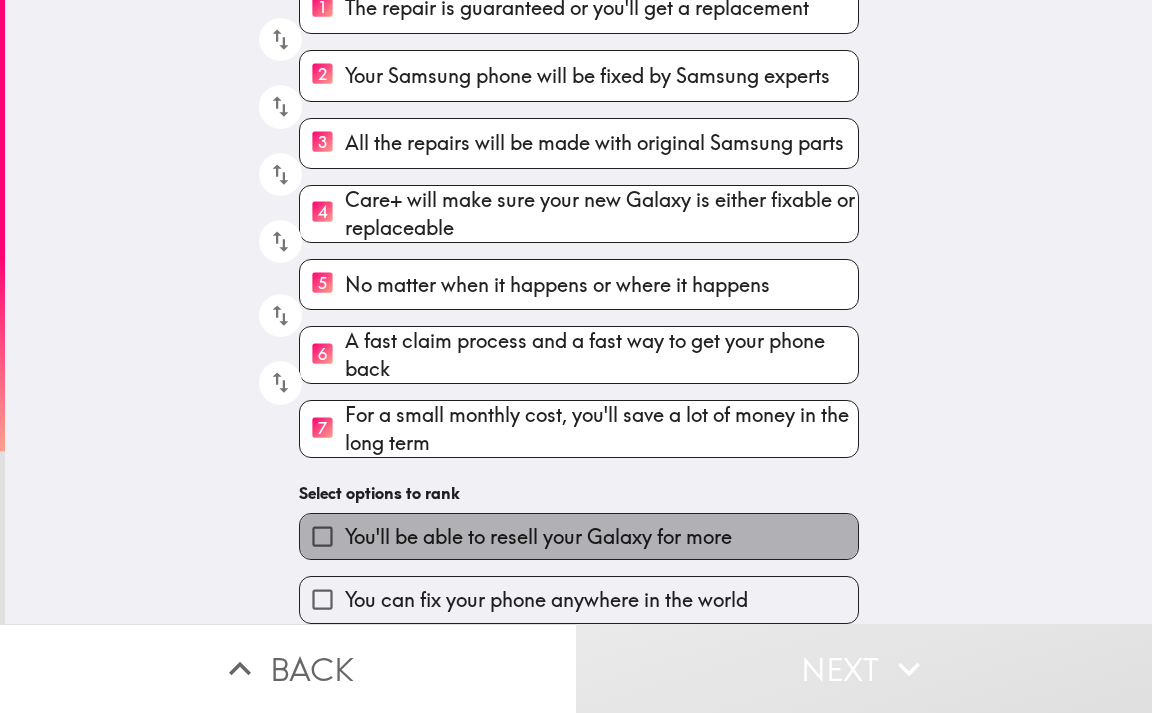 click on "You'll be able to resell your Galaxy for more" at bounding box center [538, 537] 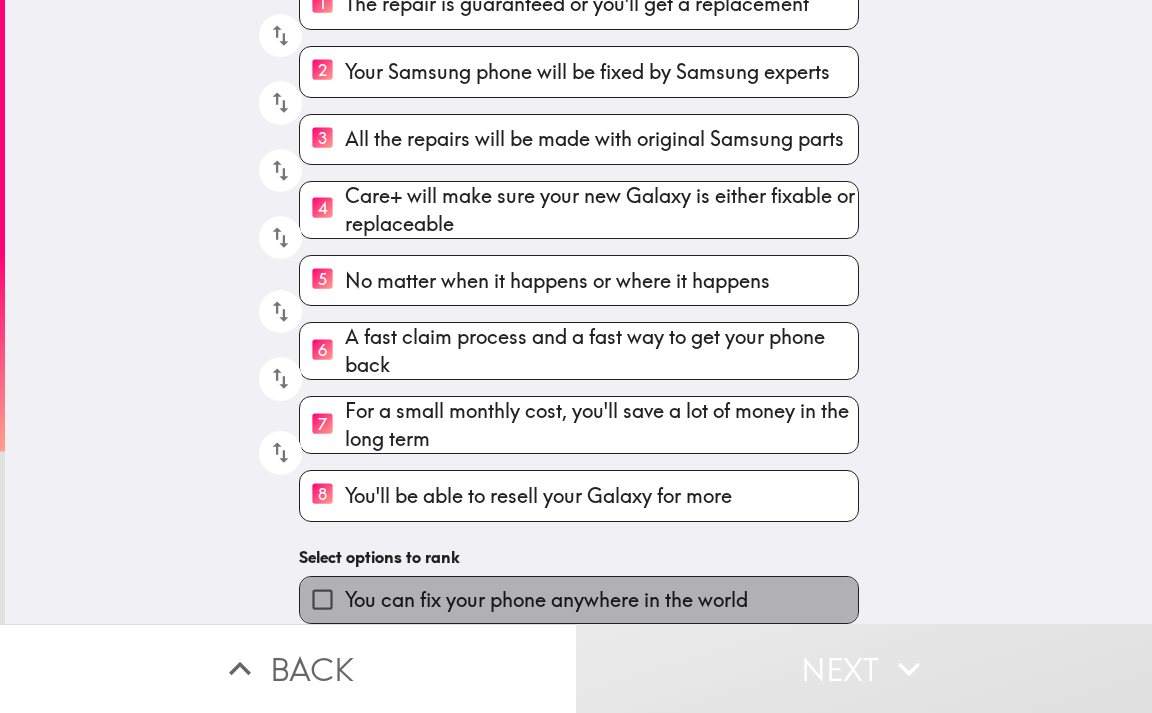 click on "You can fix your phone anywhere in the world" at bounding box center (546, 600) 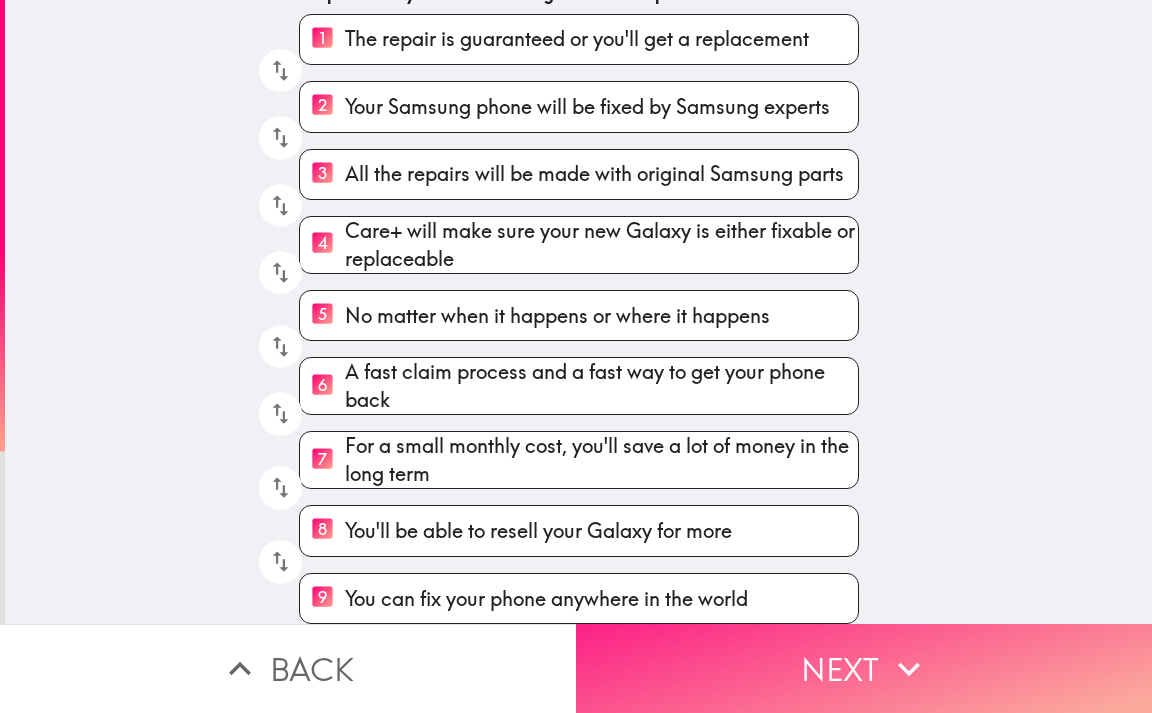 click on "Next" at bounding box center [864, 668] 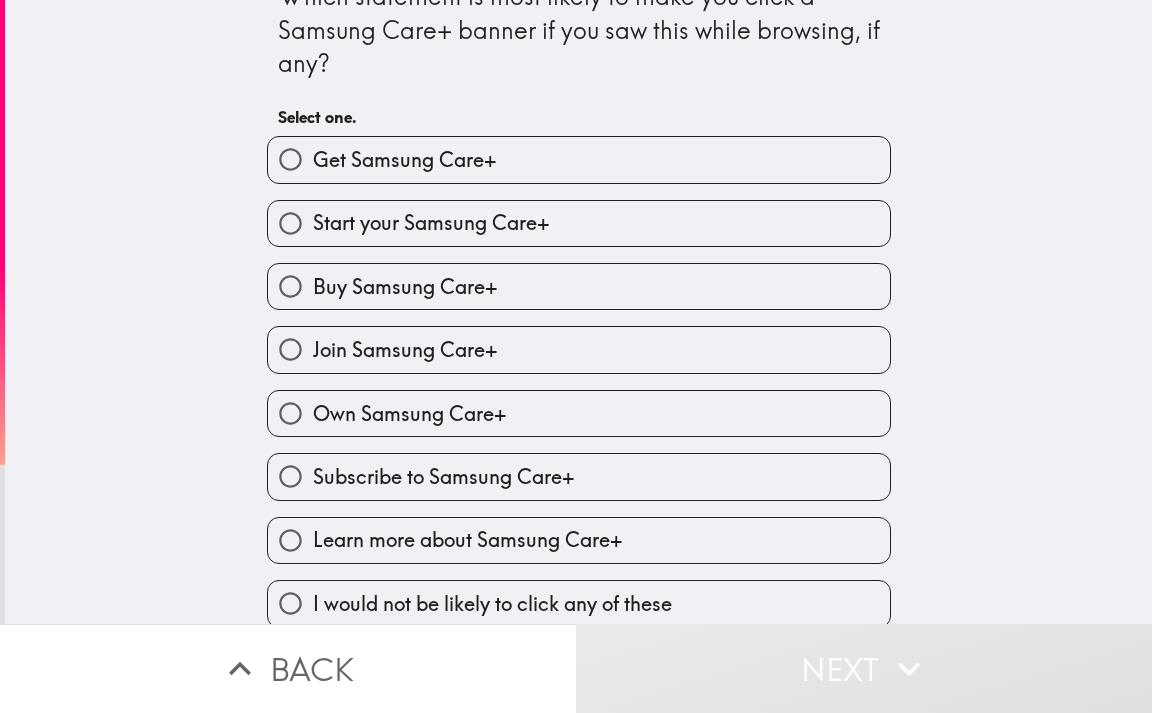 scroll, scrollTop: 56, scrollLeft: 0, axis: vertical 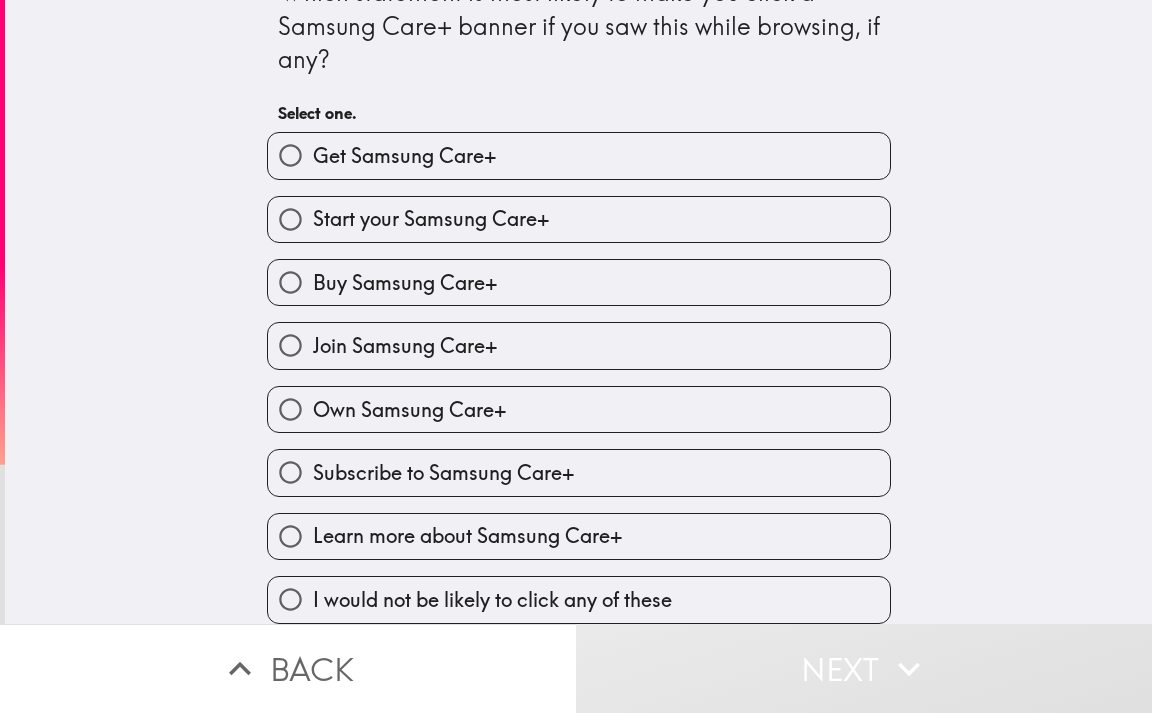 click on "Learn more about Samsung Care+" at bounding box center [467, 536] 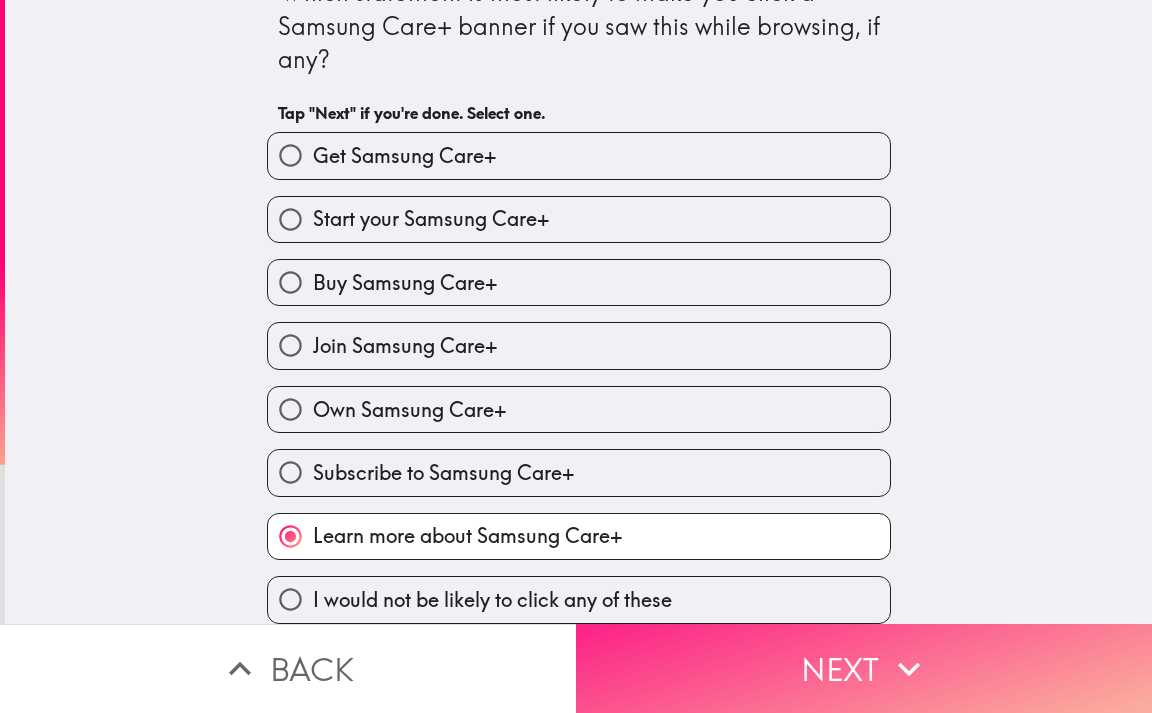 click 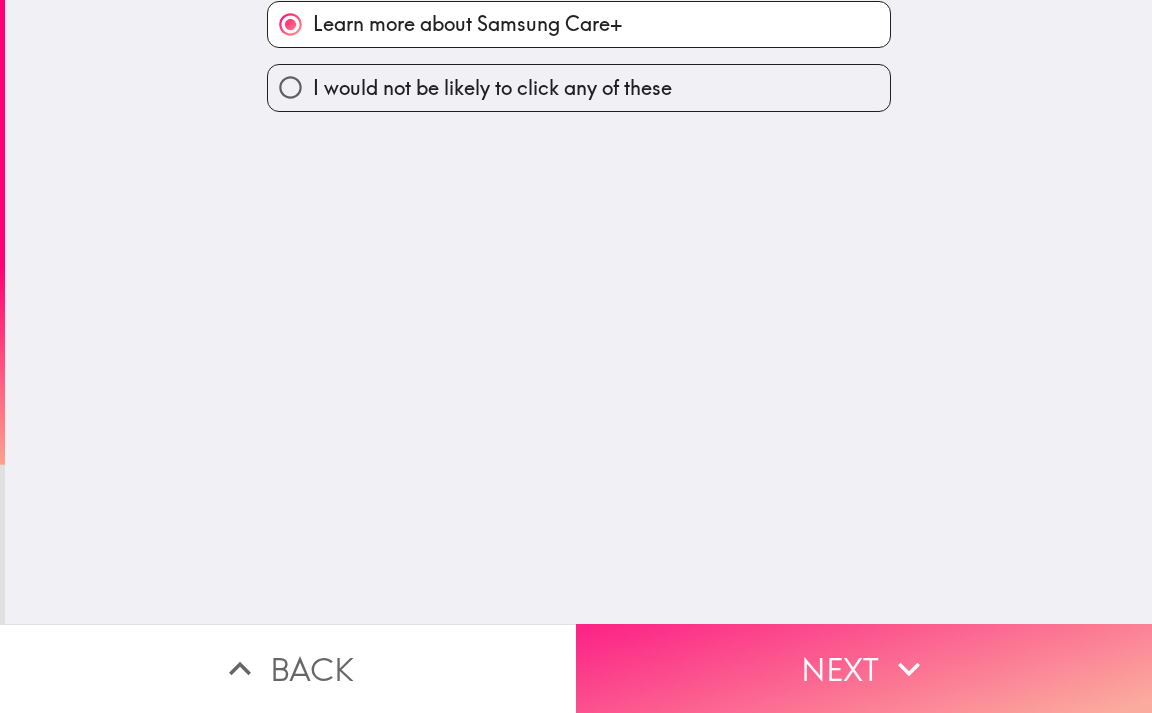 scroll, scrollTop: 0, scrollLeft: 0, axis: both 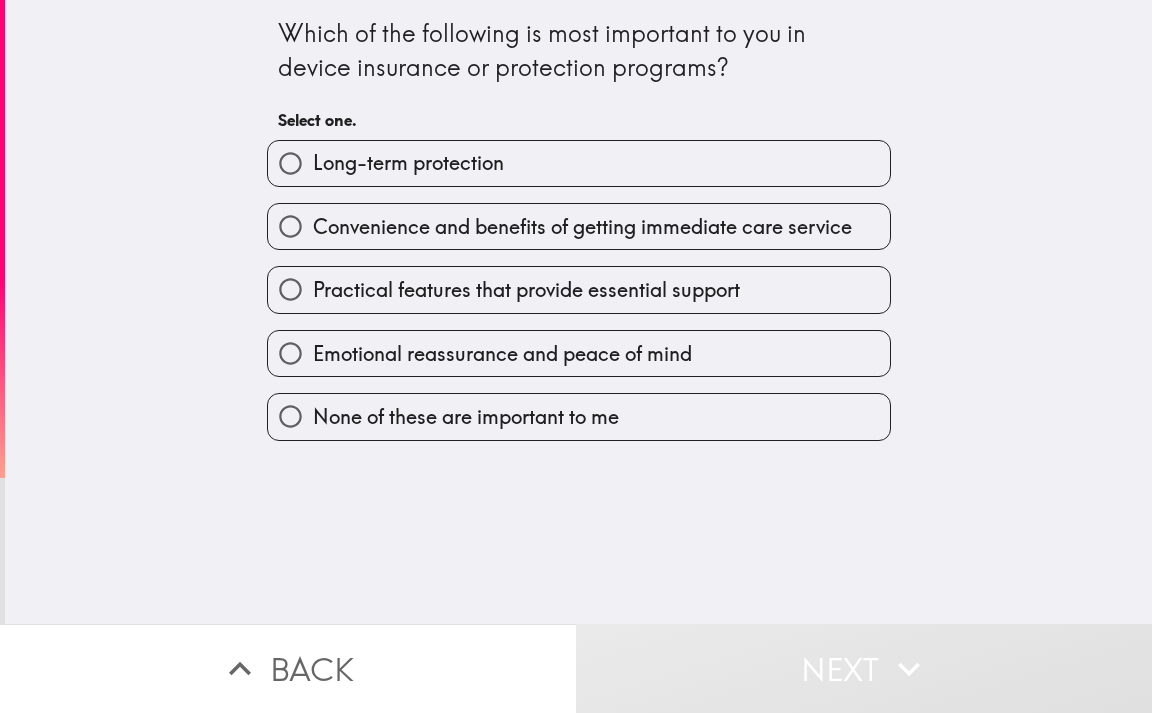 click on "Convenience and benefits of getting immediate care service" at bounding box center (582, 227) 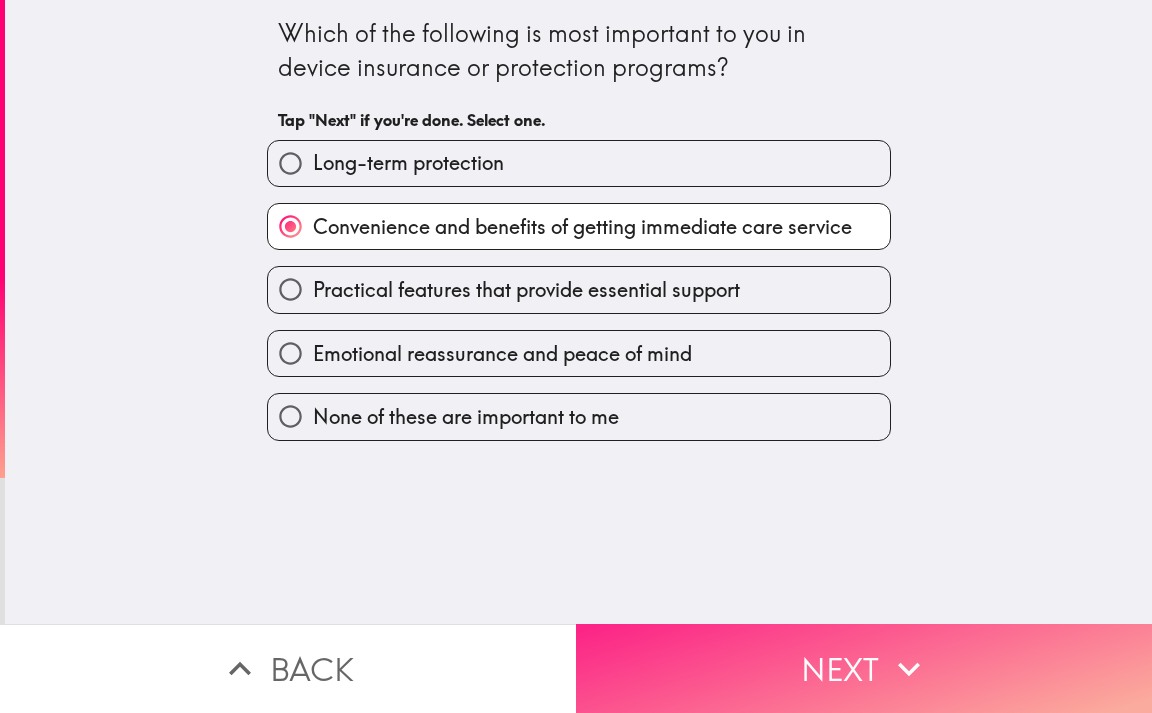 click on "Next" at bounding box center (864, 668) 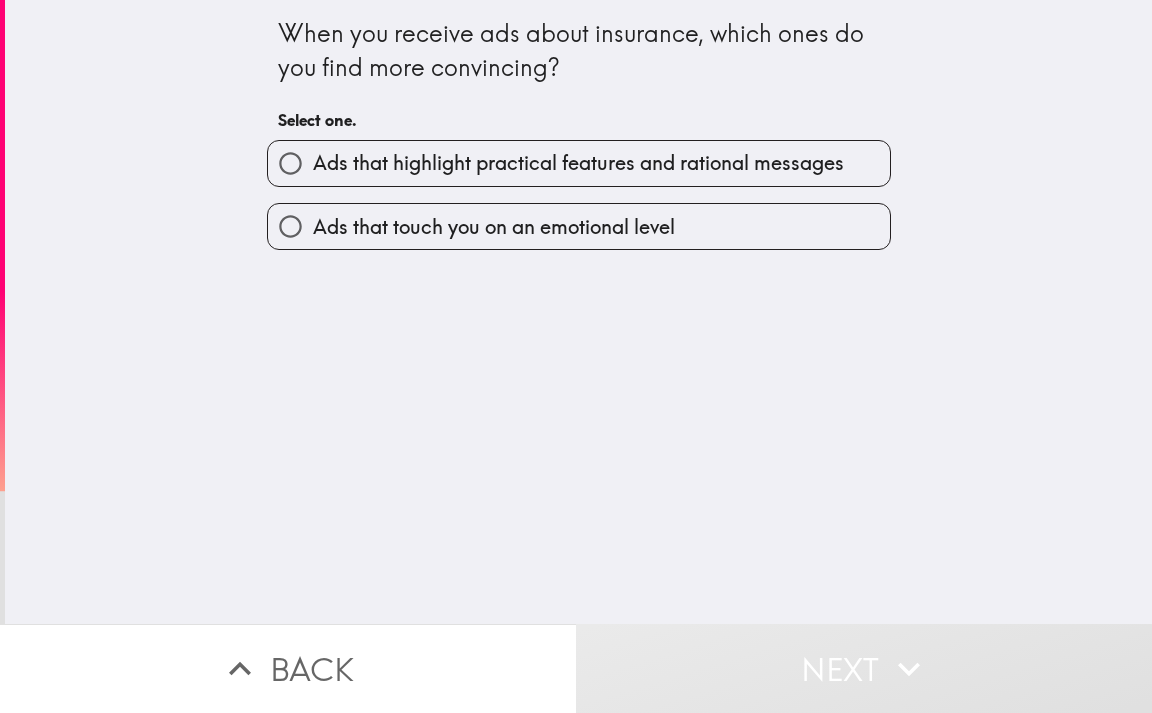 click on "Ads that highlight practical features and rational messages" at bounding box center (578, 163) 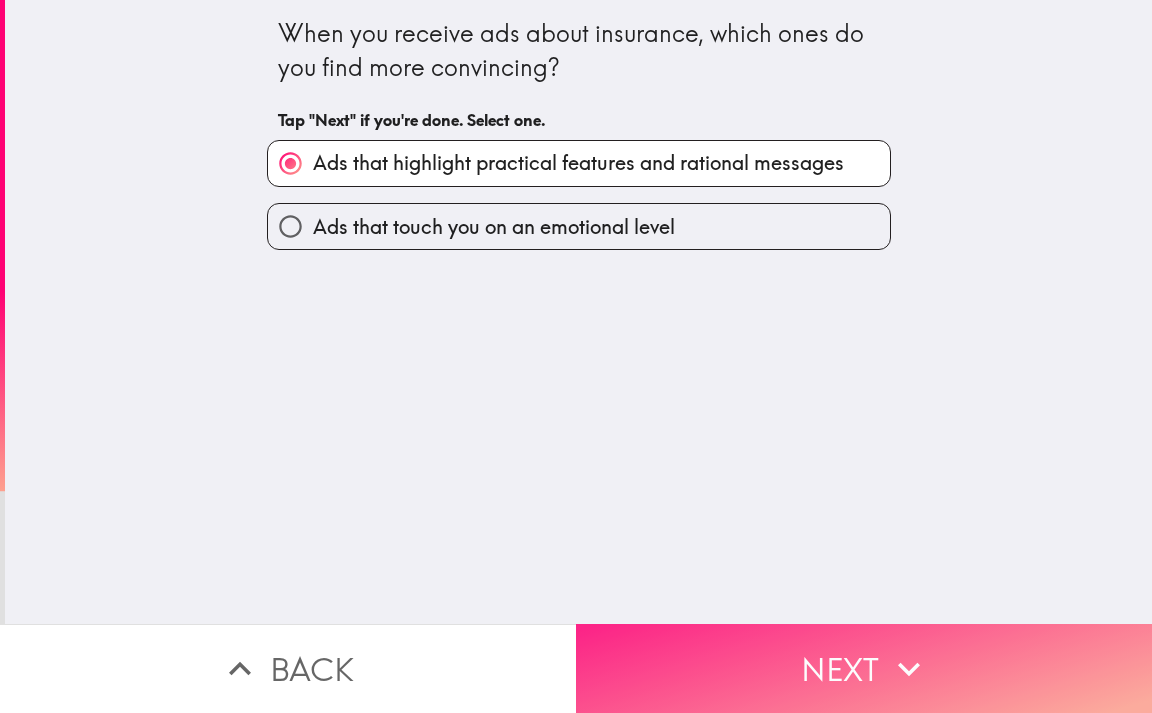 click on "Next" at bounding box center (864, 668) 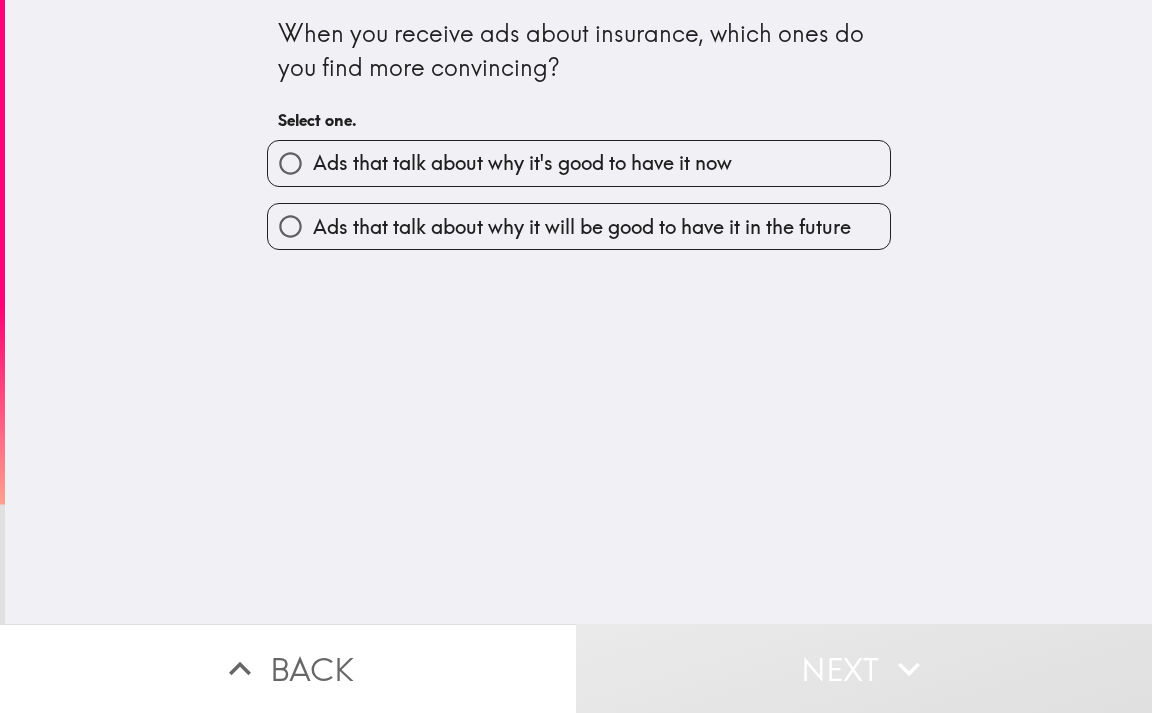 click on "Ads that talk about why it will be good to have it in the future" at bounding box center (582, 227) 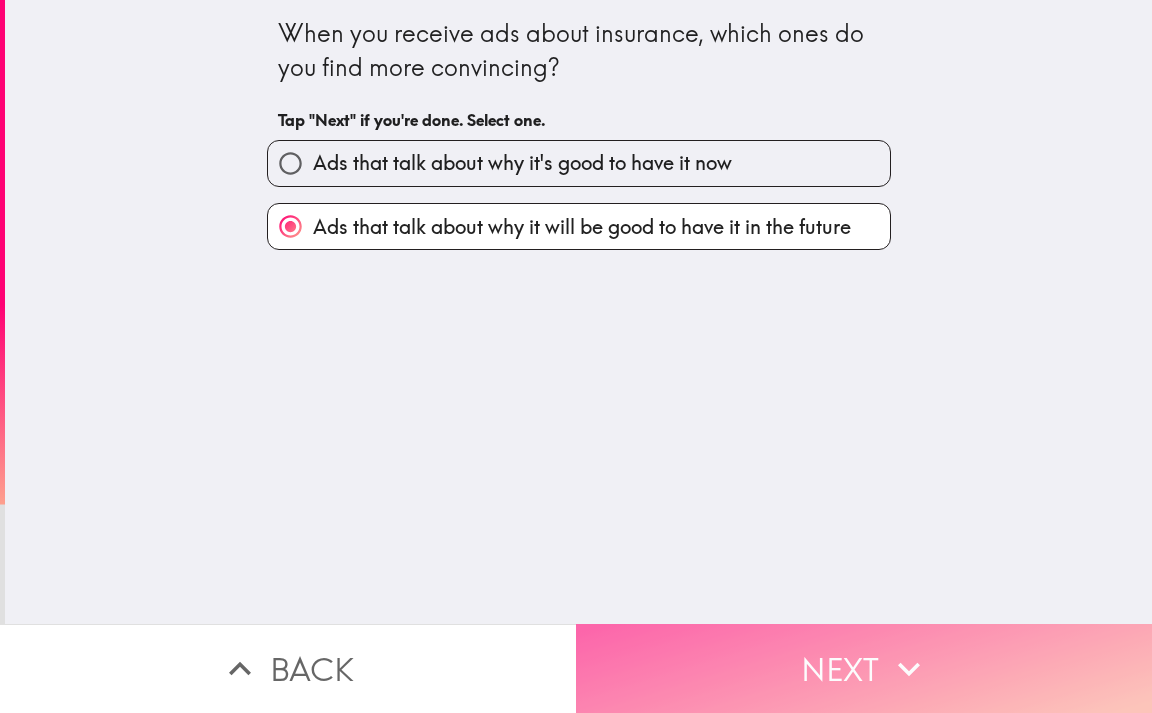 click on "Next" at bounding box center [864, 668] 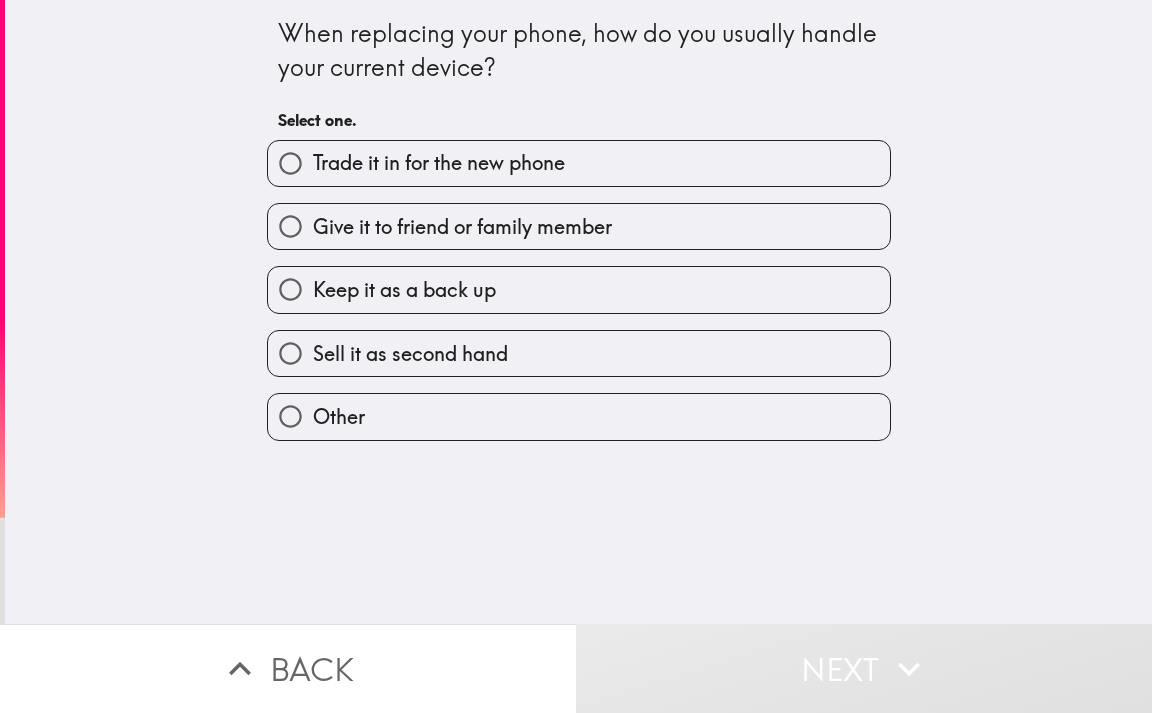 click on "Keep it as a back up" at bounding box center [404, 290] 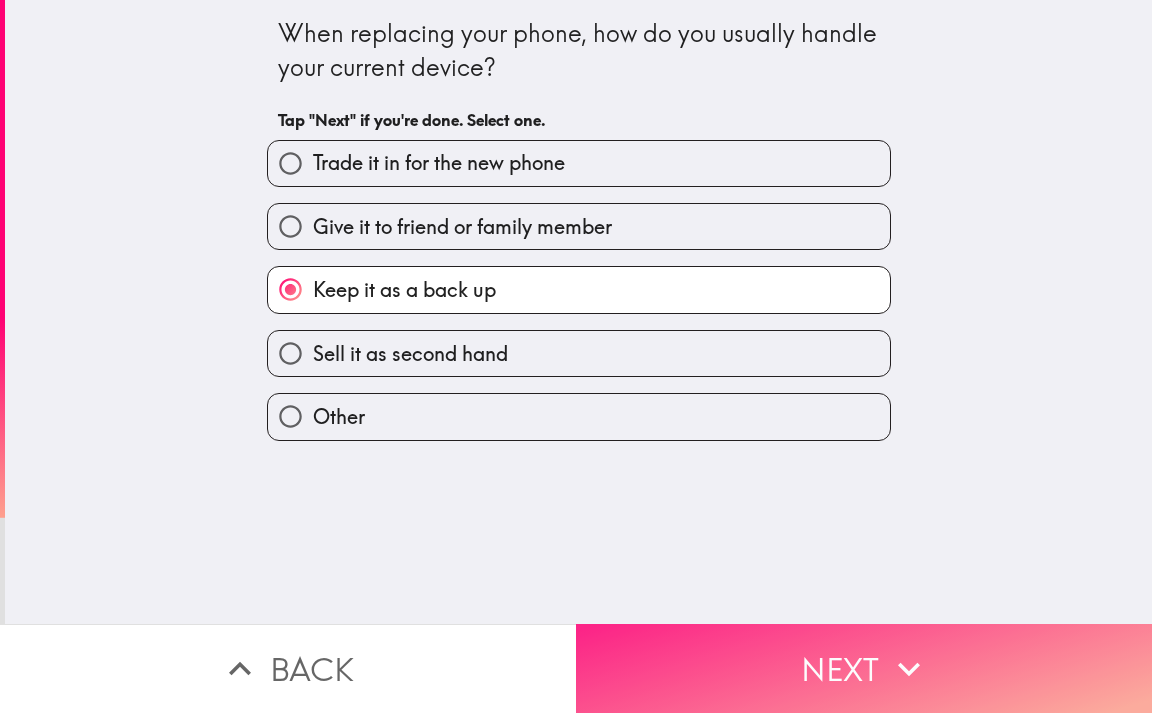 click 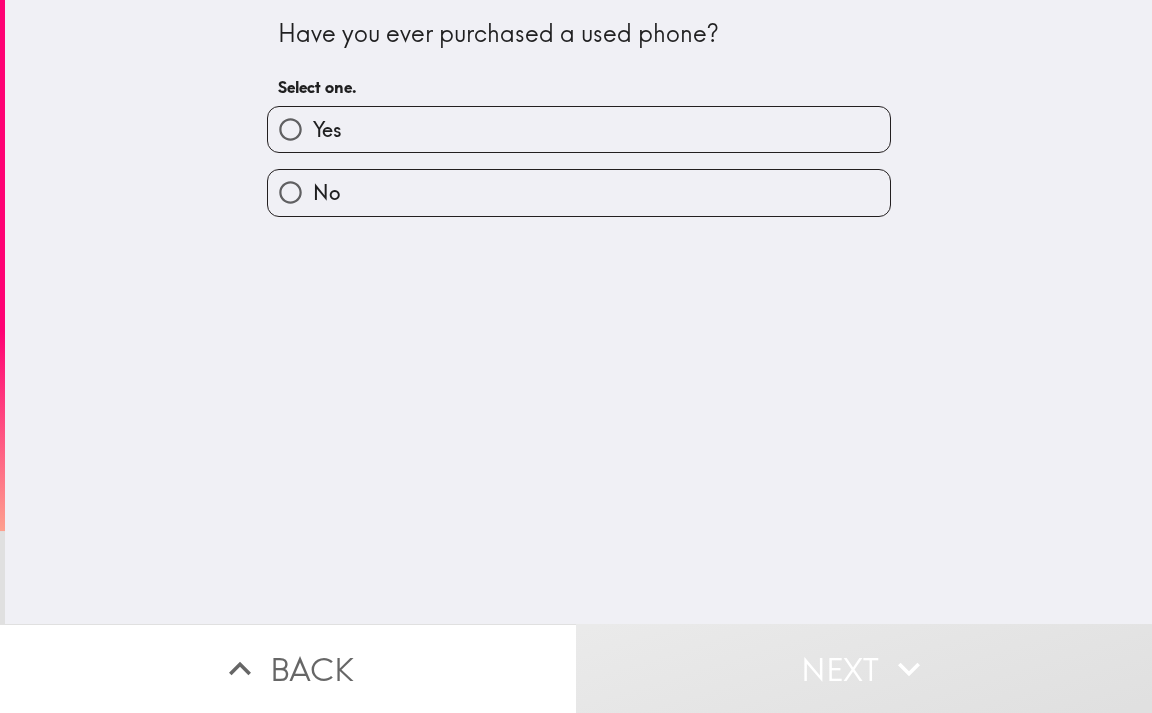 click on "Yes" at bounding box center (579, 129) 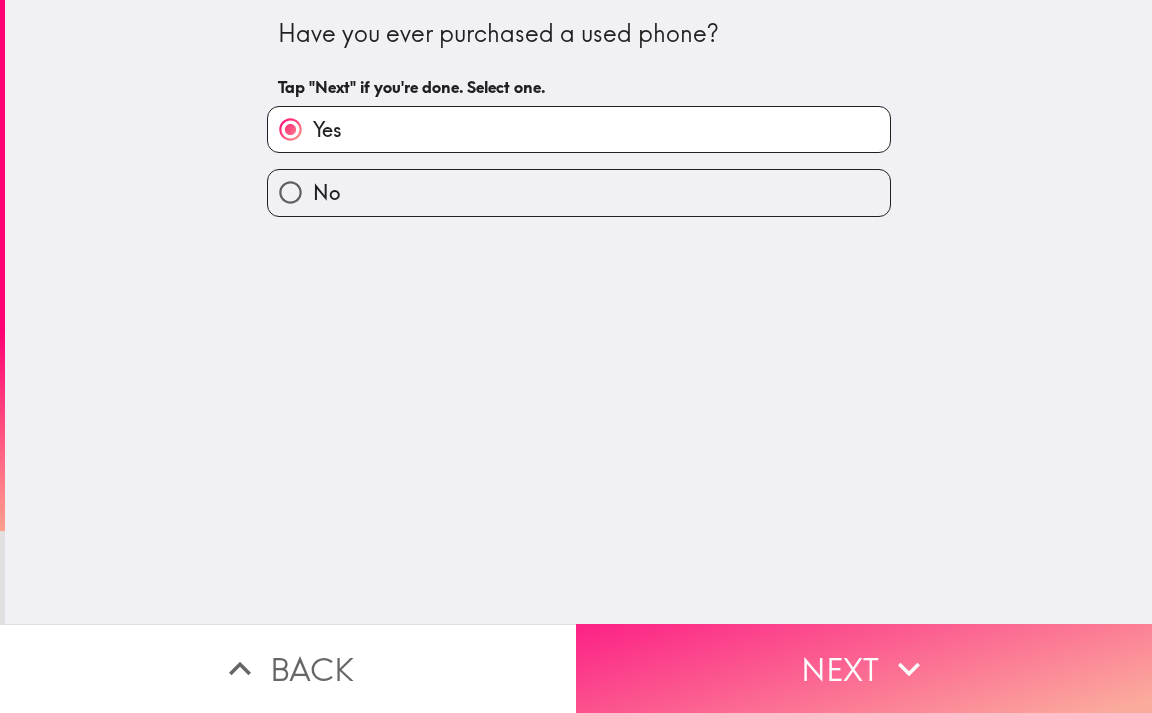 click on "Next" at bounding box center [864, 668] 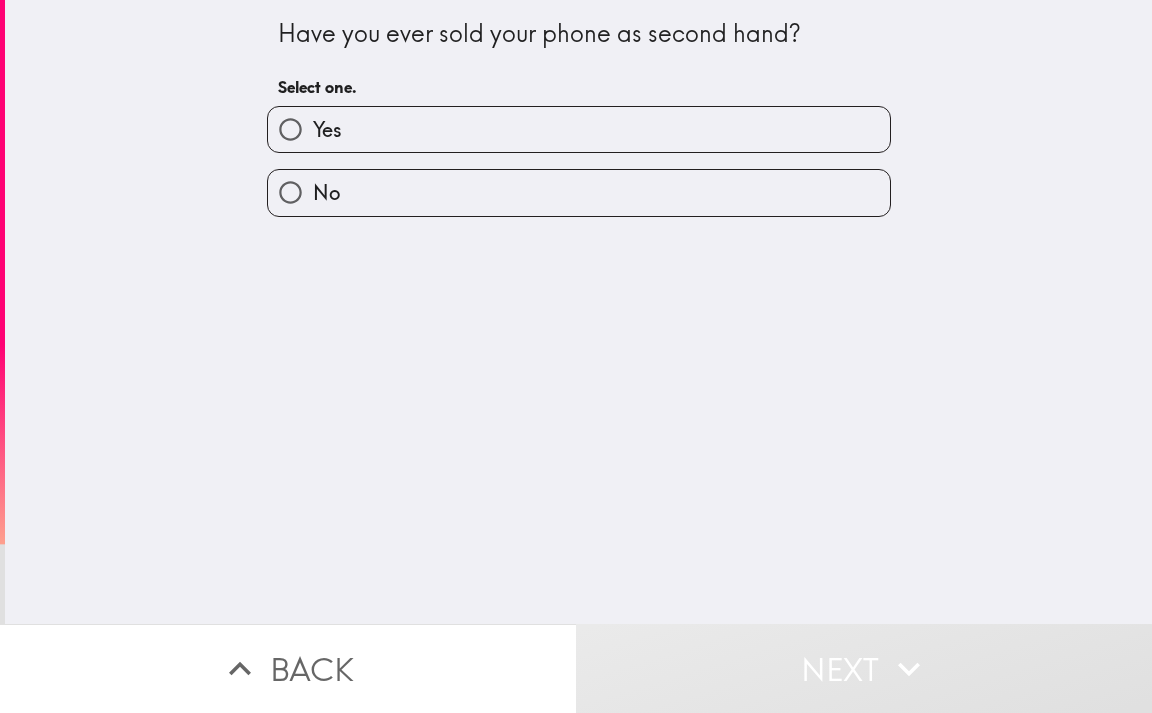 click on "No" at bounding box center (579, 192) 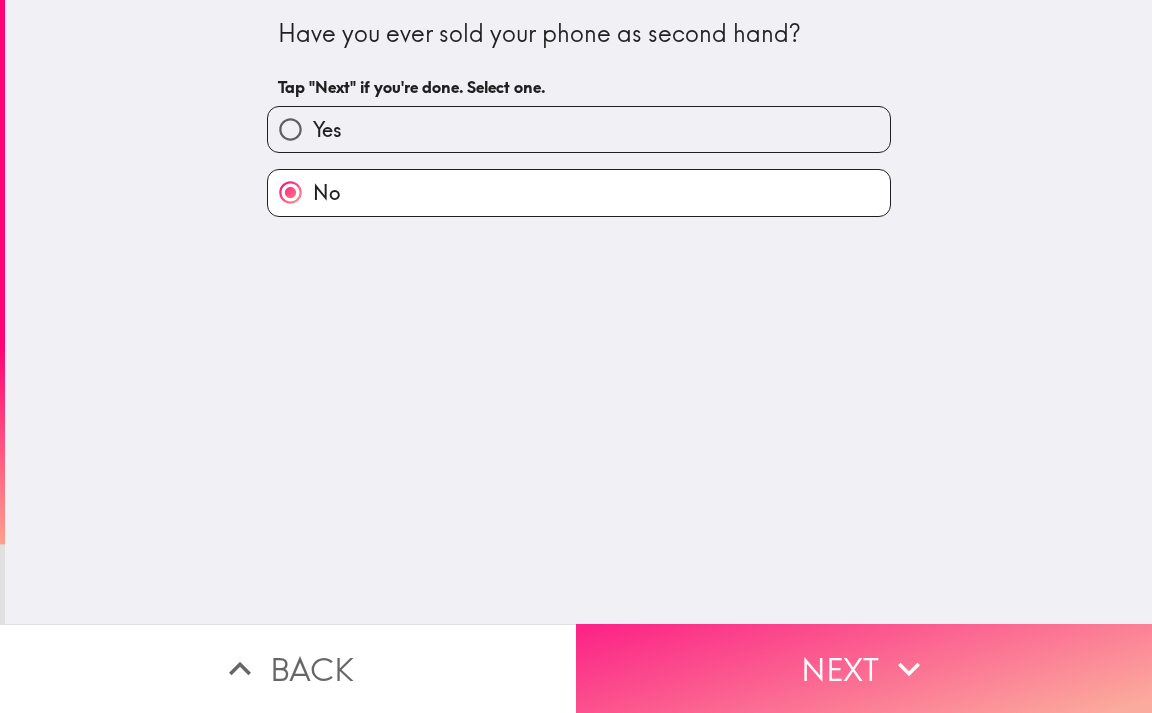 click on "Next" at bounding box center [864, 668] 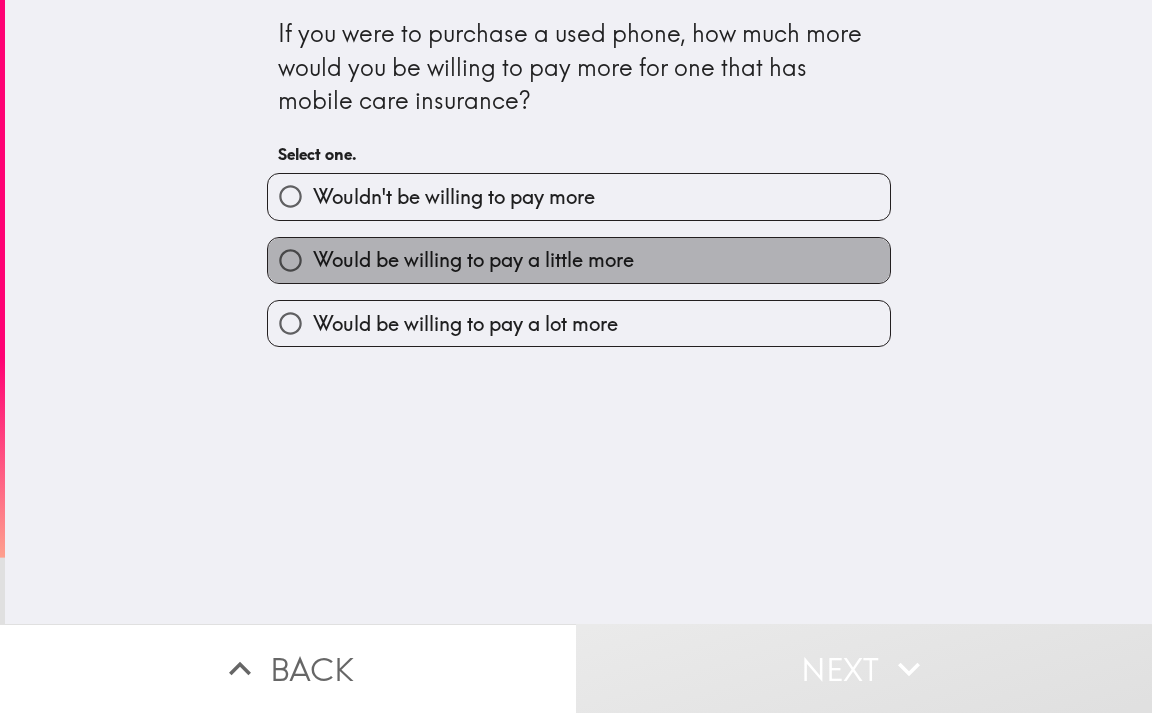 click on "Would be willing to pay a little more" at bounding box center (473, 260) 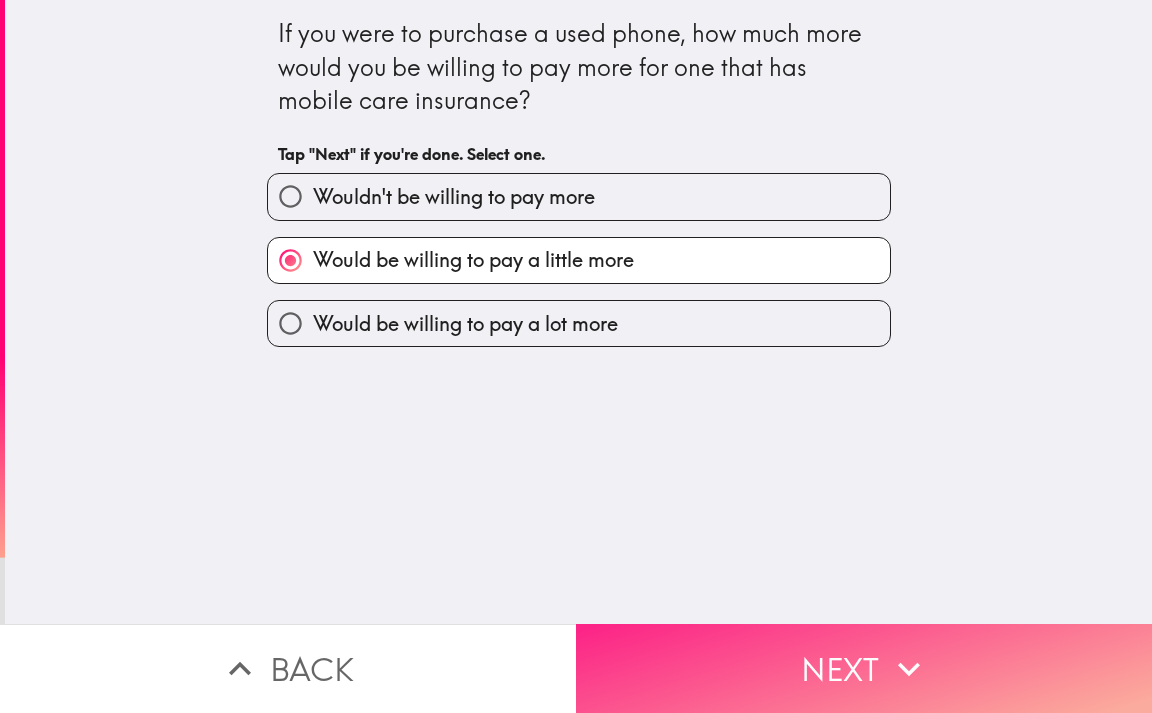 click on "Next" at bounding box center [864, 668] 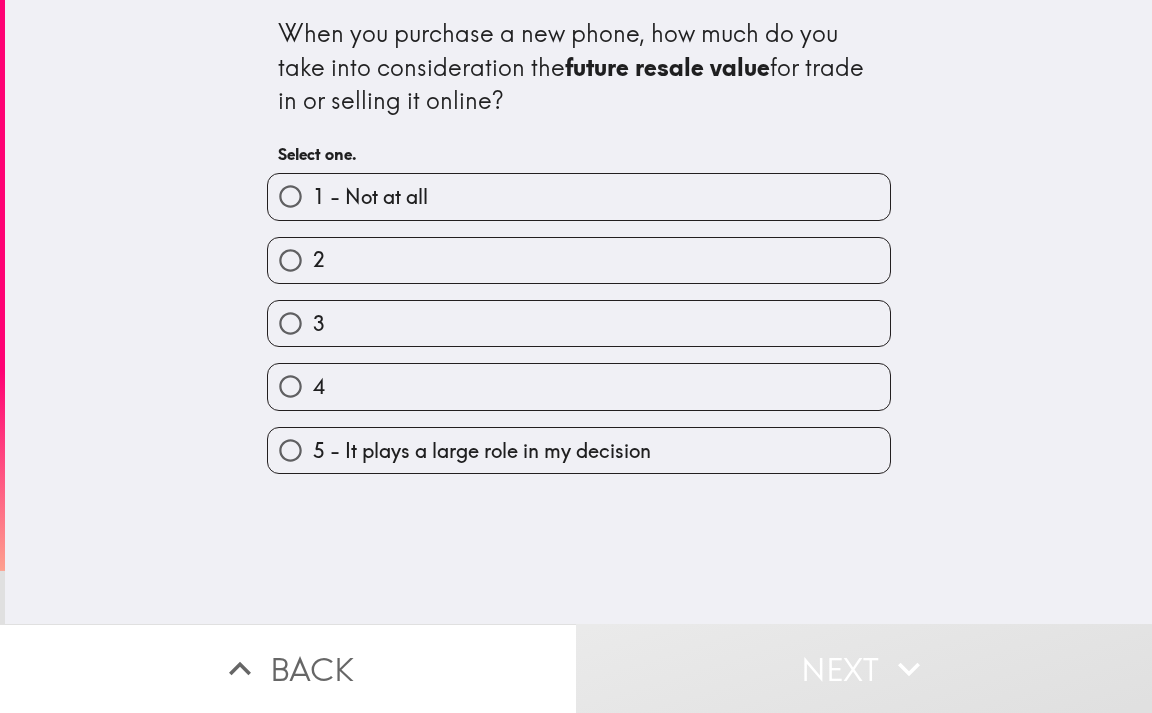click on "2" at bounding box center (579, 260) 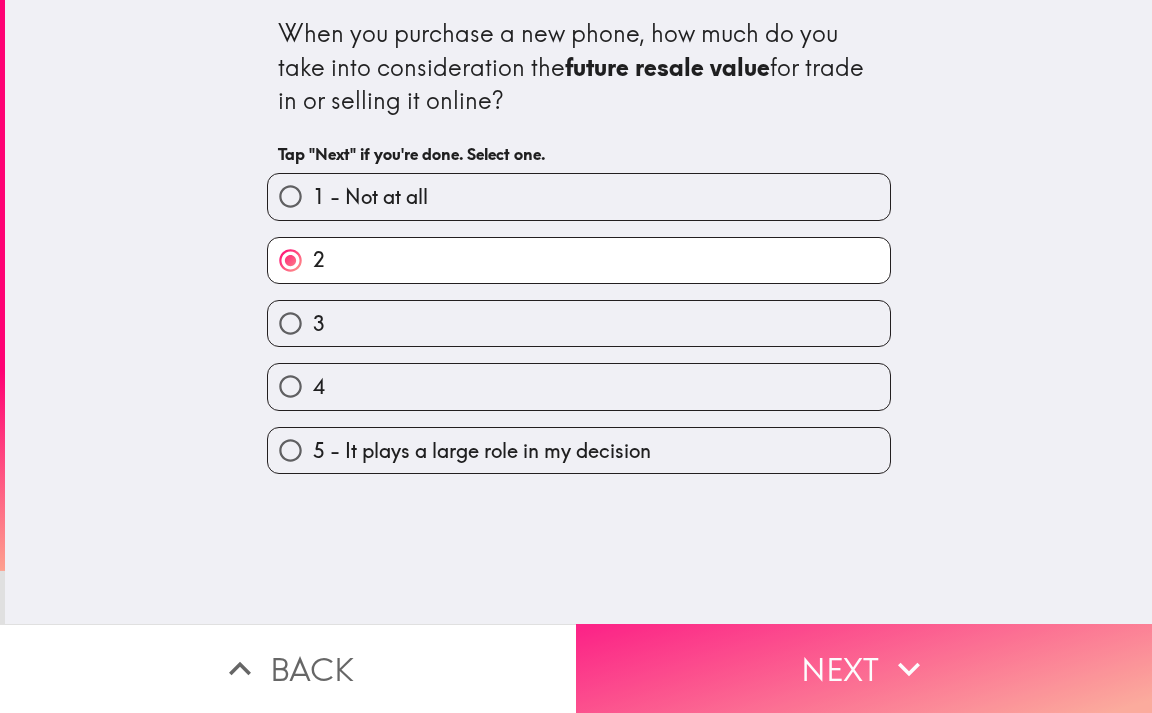click on "Next" at bounding box center [864, 668] 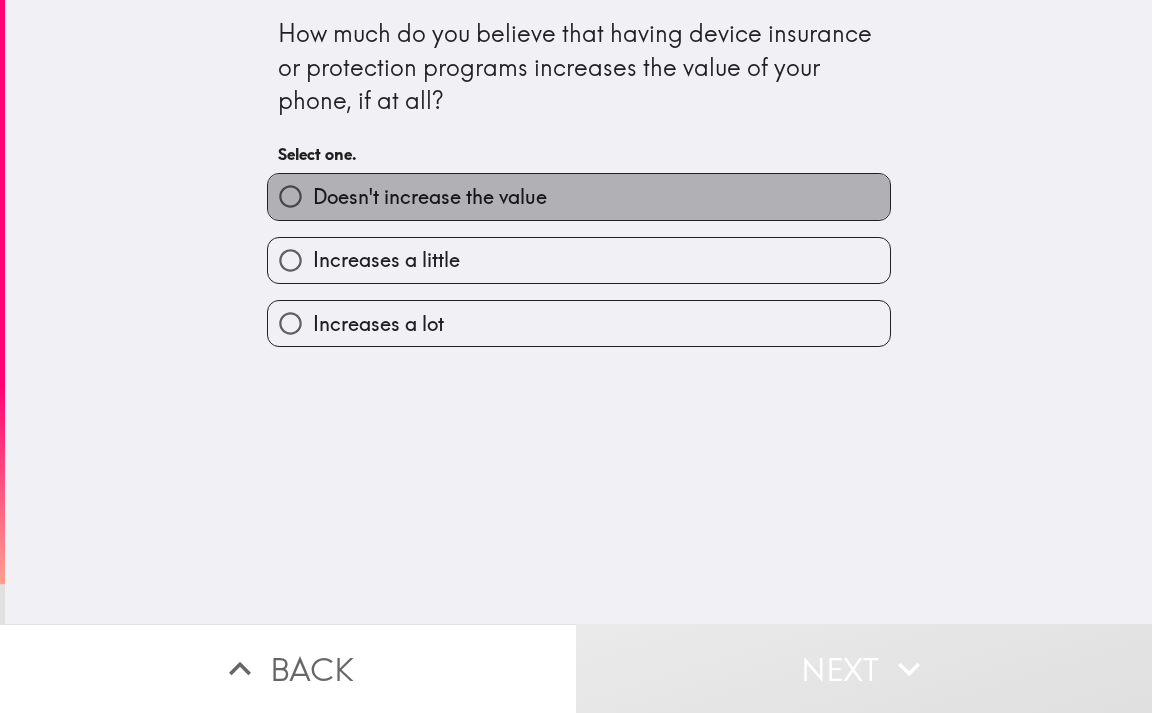 click on "Doesn't increase the value" at bounding box center (430, 197) 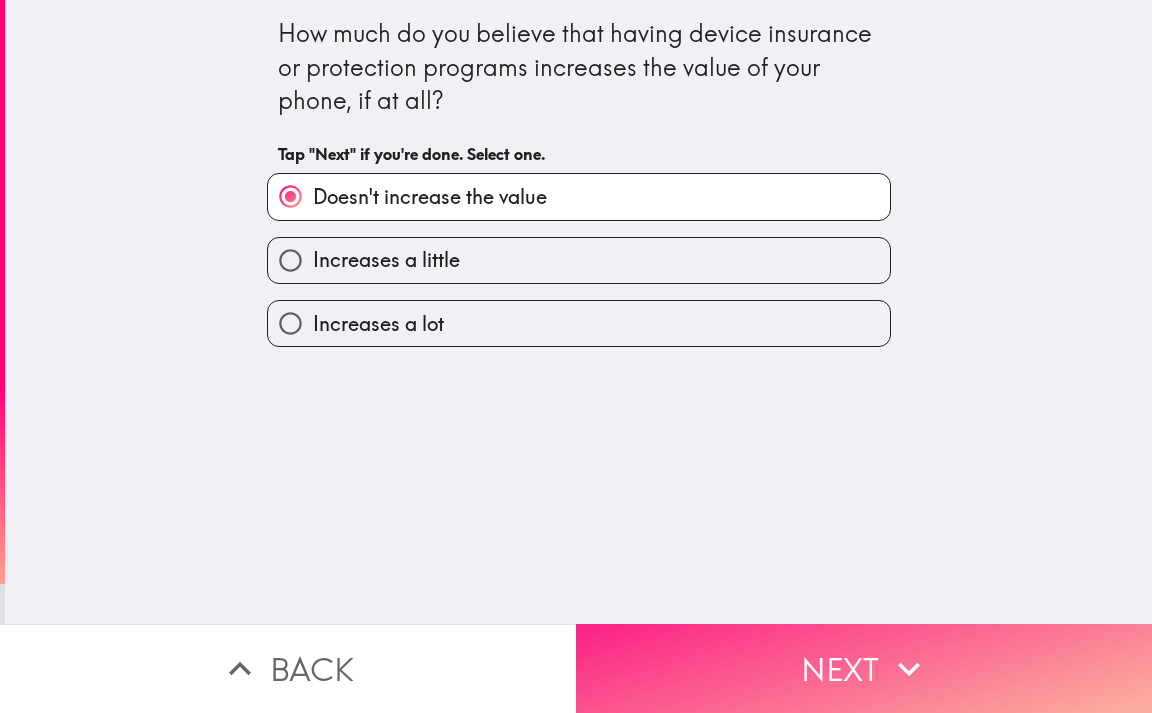 click on "Next" at bounding box center [864, 668] 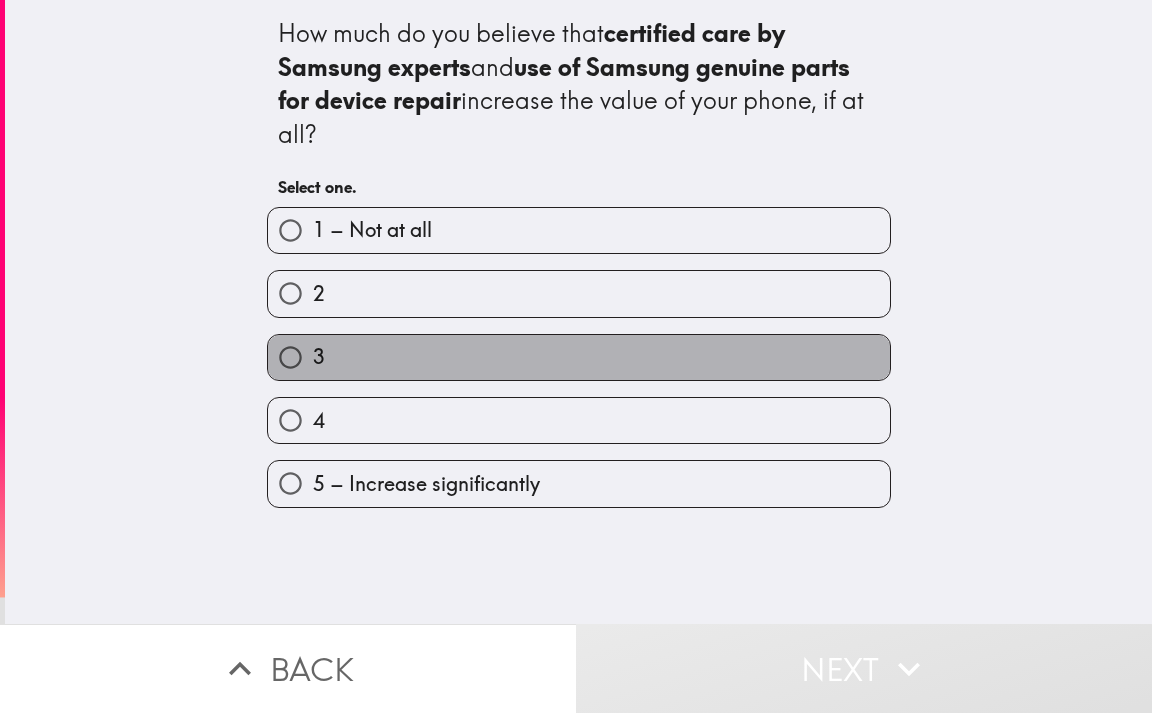 click on "3" at bounding box center [579, 357] 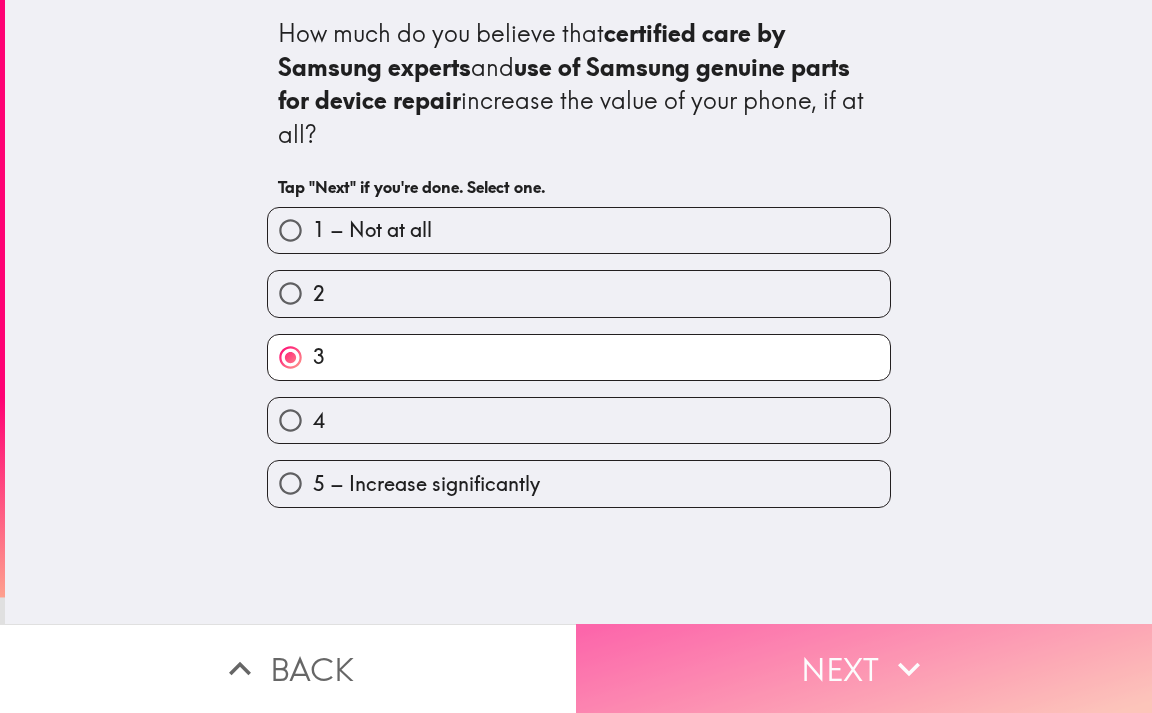 click 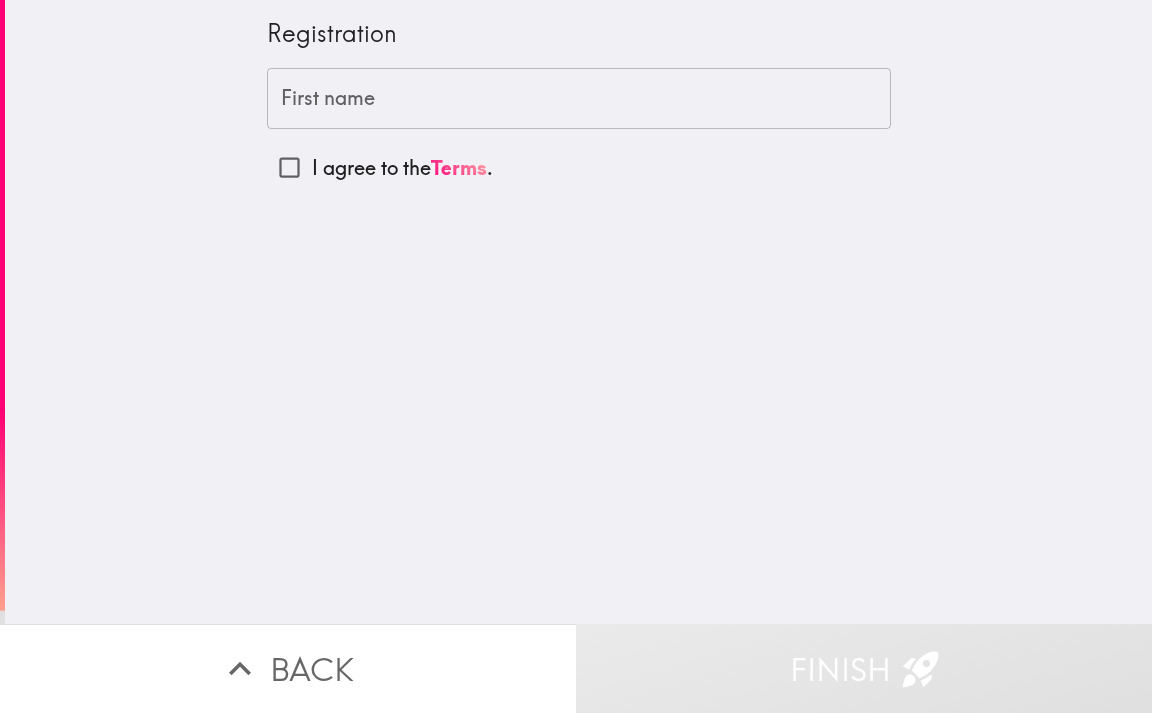 click on "I agree to the  Terms ." at bounding box center [402, 168] 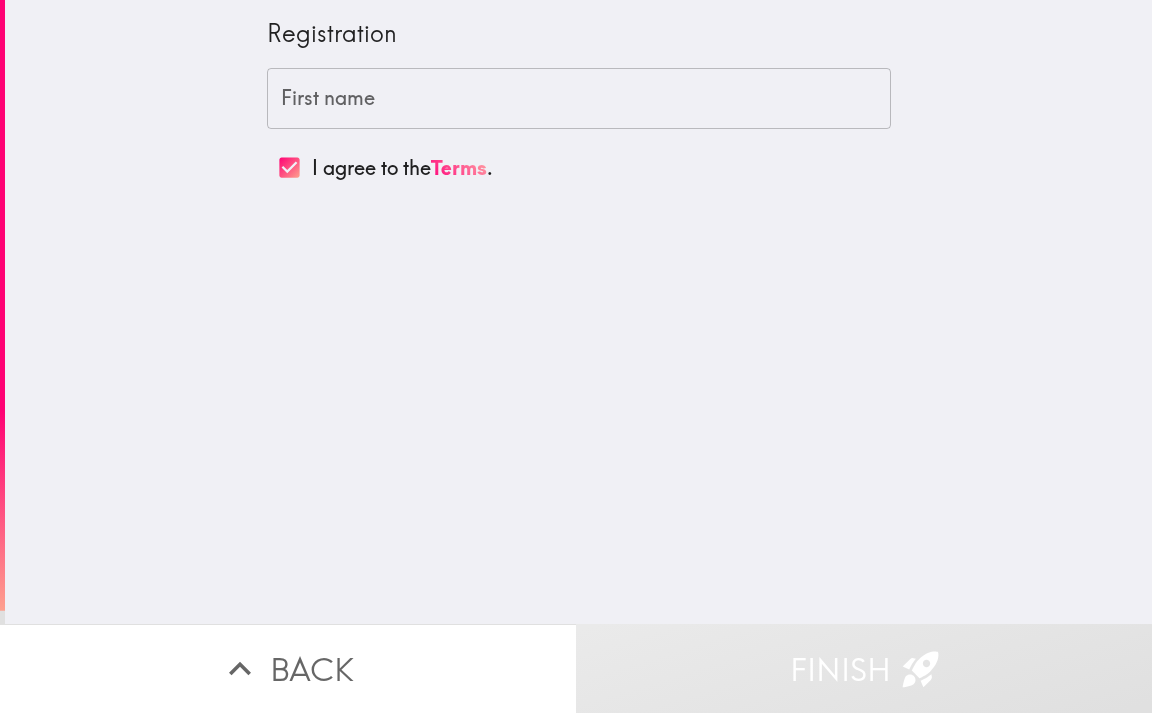 click on "First name" at bounding box center [579, 99] 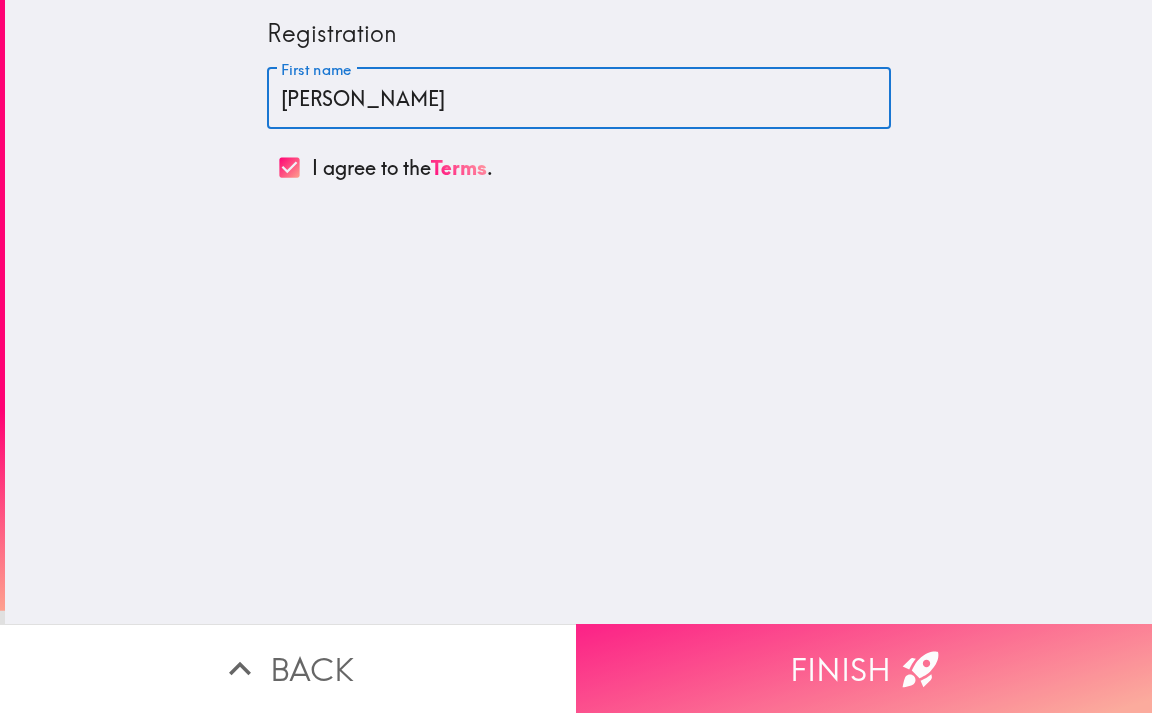 type on "[PERSON_NAME]" 